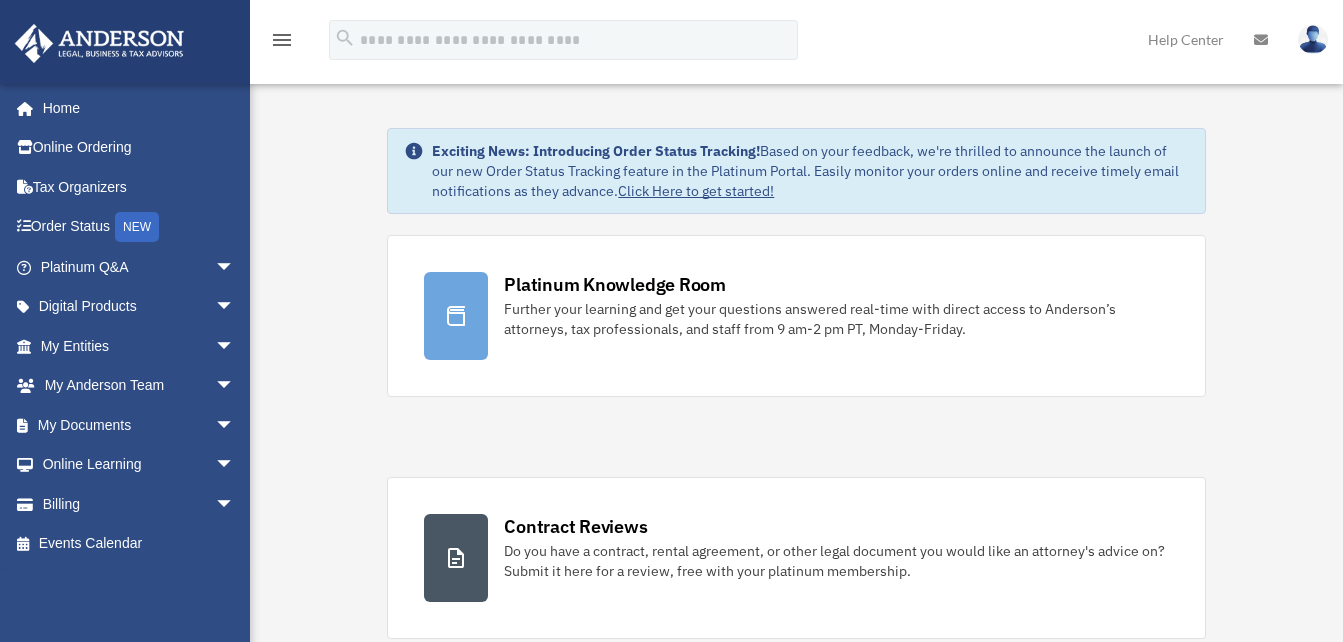 scroll, scrollTop: 0, scrollLeft: 0, axis: both 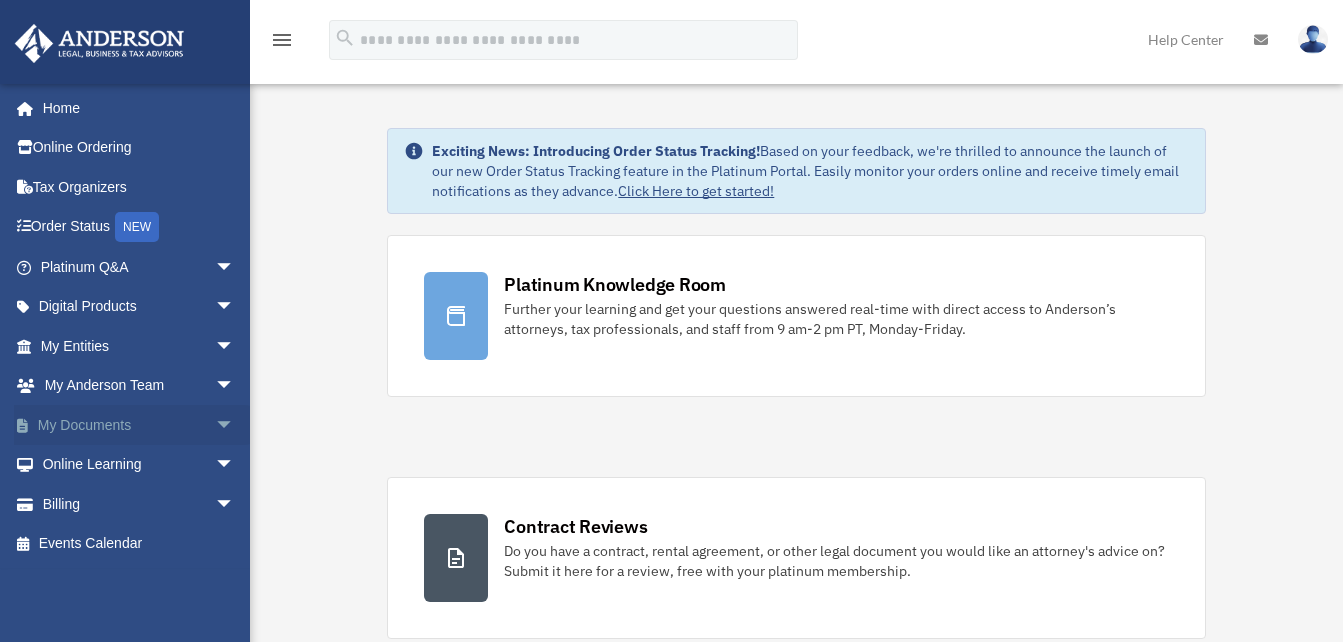 click on "arrow_drop_down" at bounding box center (235, 425) 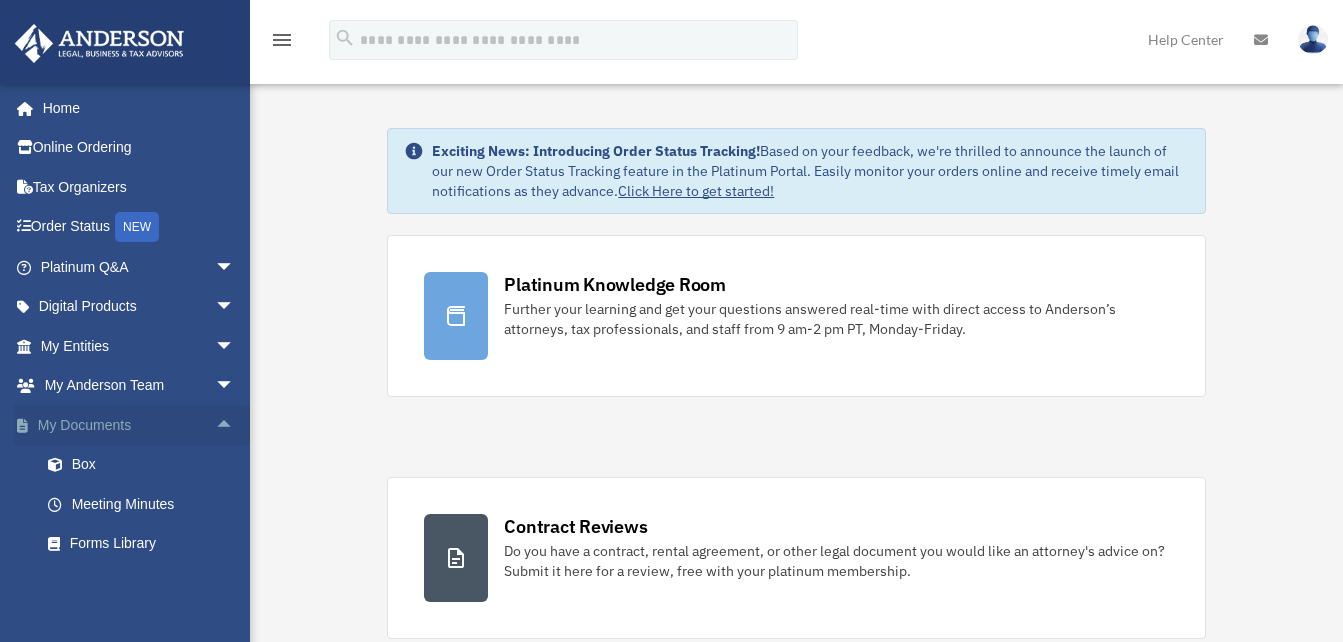 click on "arrow_drop_up" at bounding box center (235, 425) 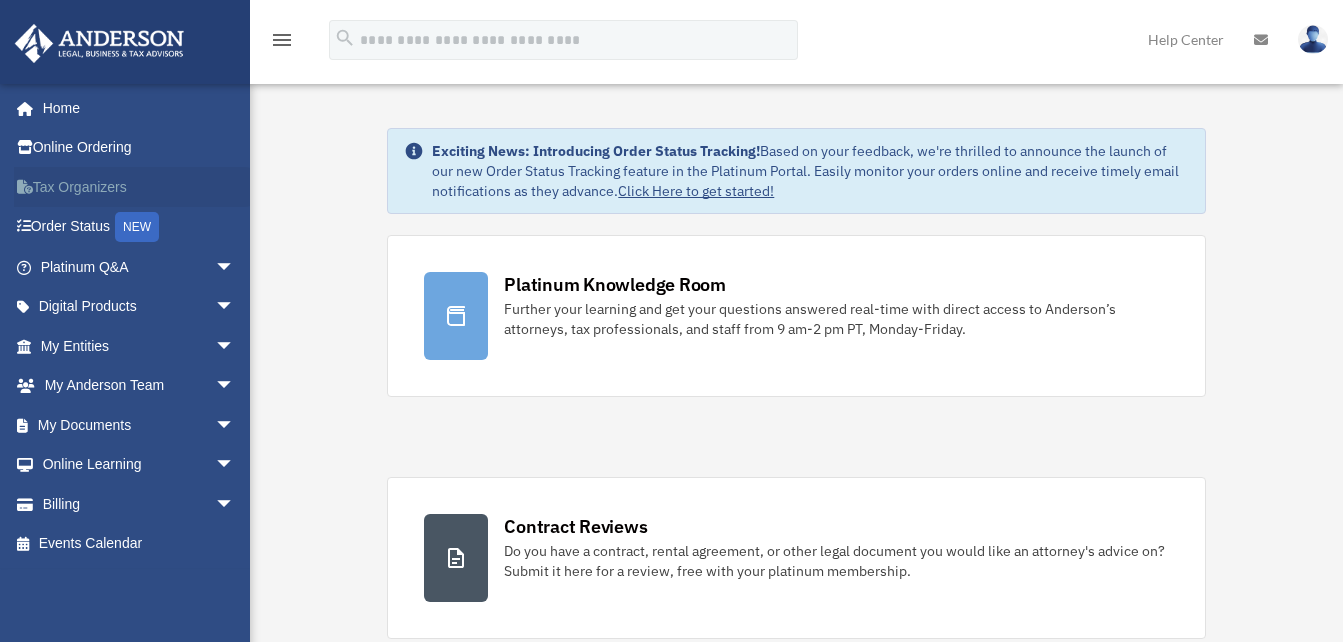 click on "Tax Organizers" at bounding box center [139, 187] 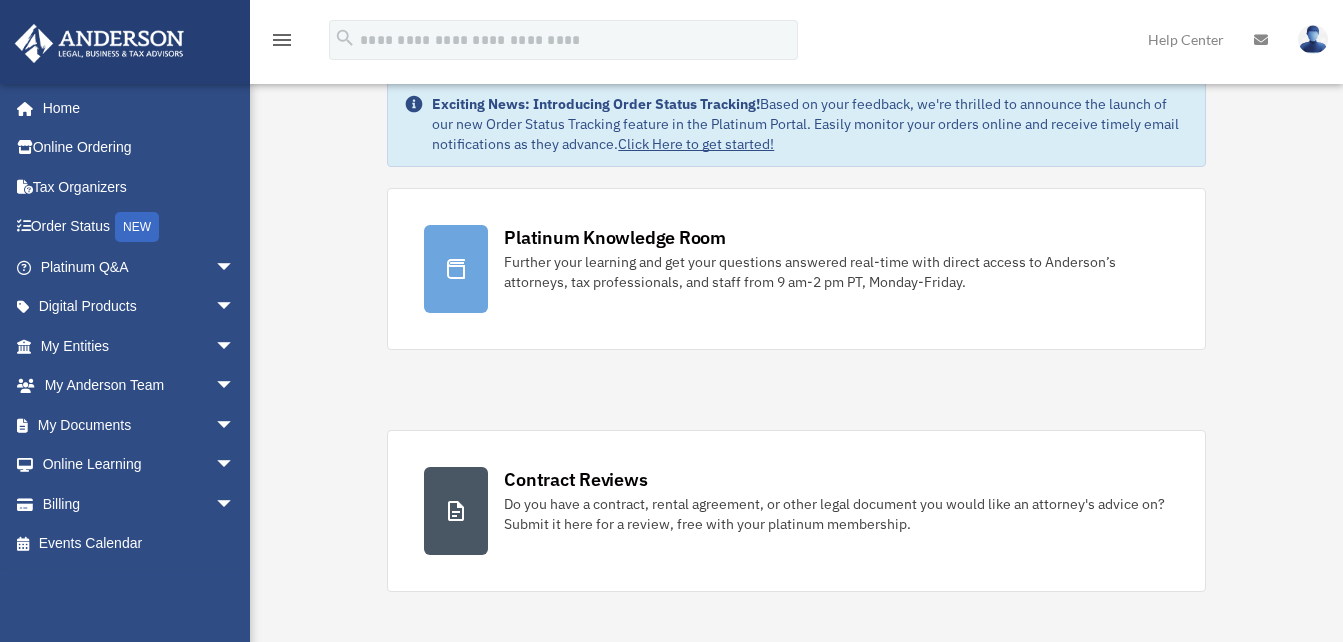 scroll, scrollTop: 0, scrollLeft: 0, axis: both 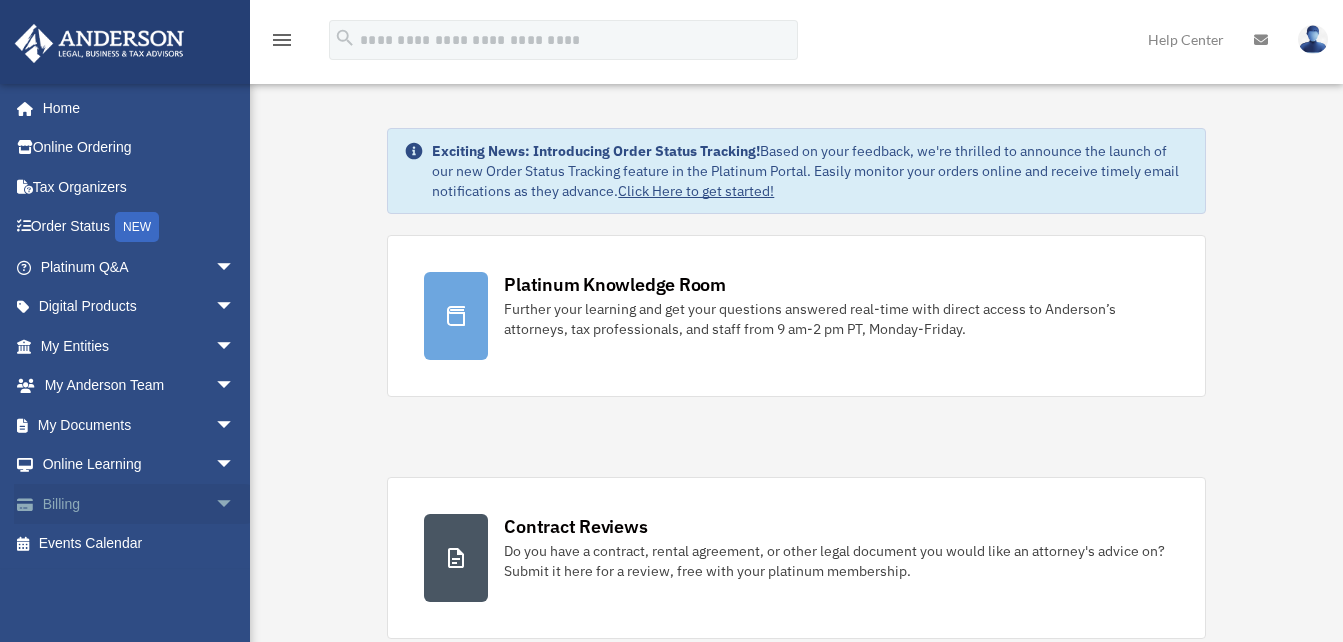 click on "arrow_drop_down" at bounding box center [235, 504] 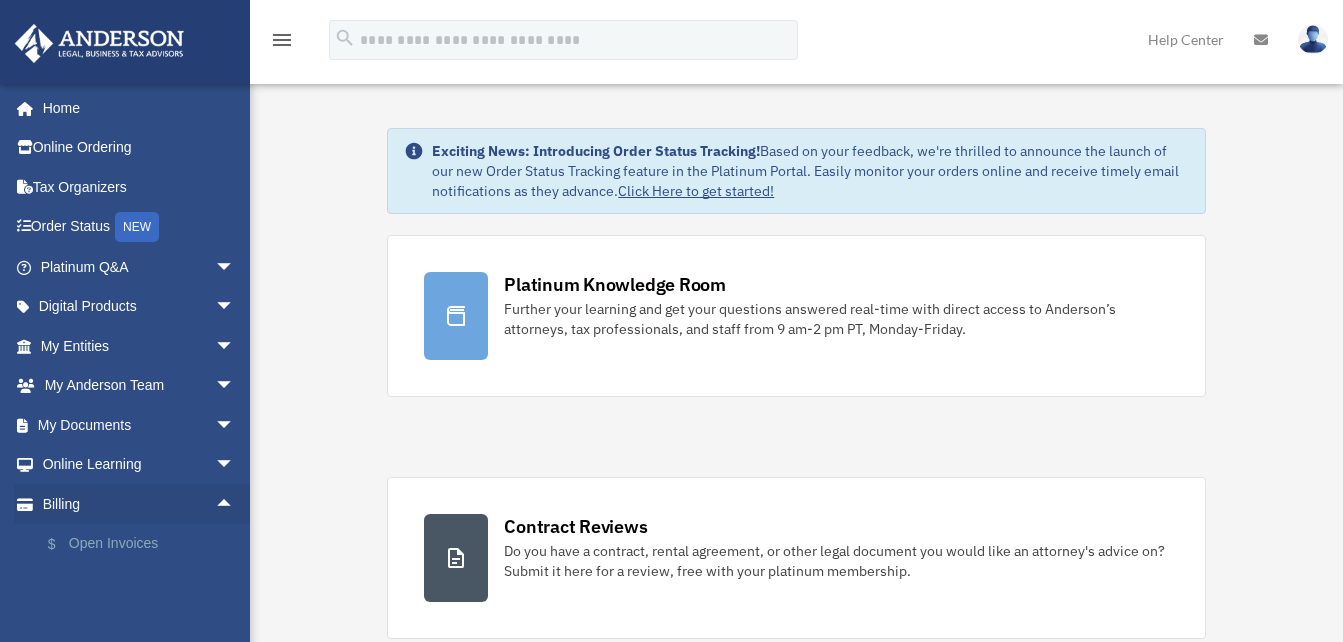 scroll, scrollTop: 113, scrollLeft: 0, axis: vertical 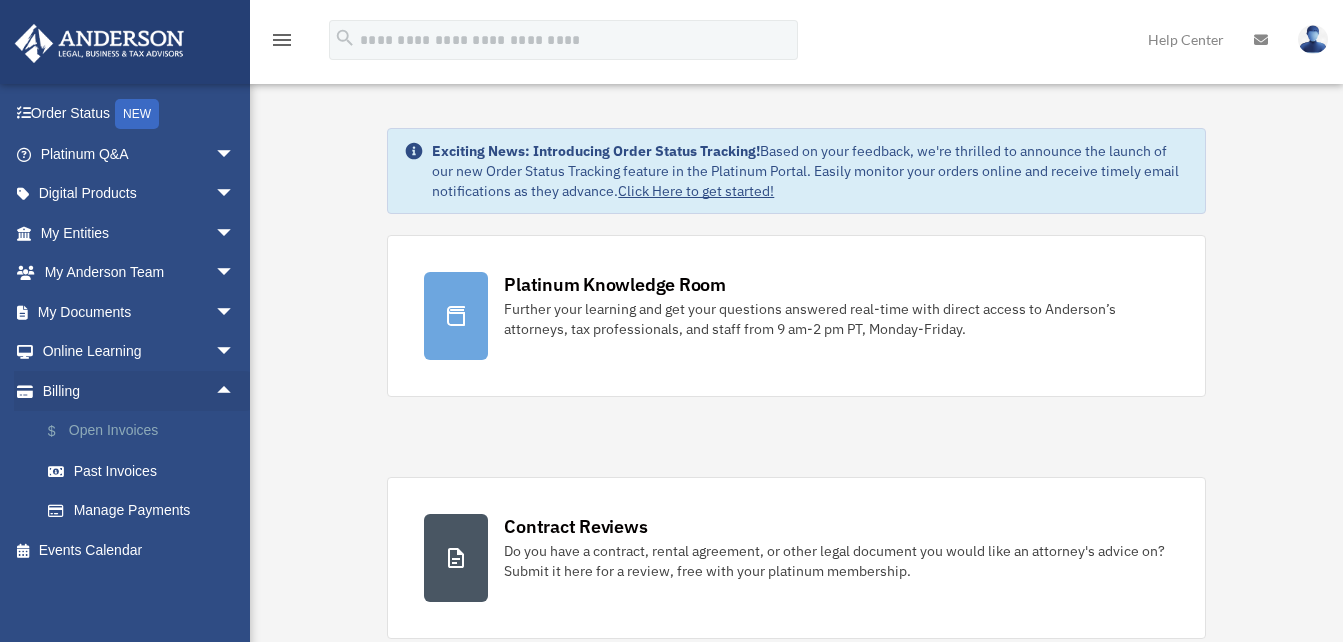 click on "$ Open Invoices" at bounding box center [146, 431] 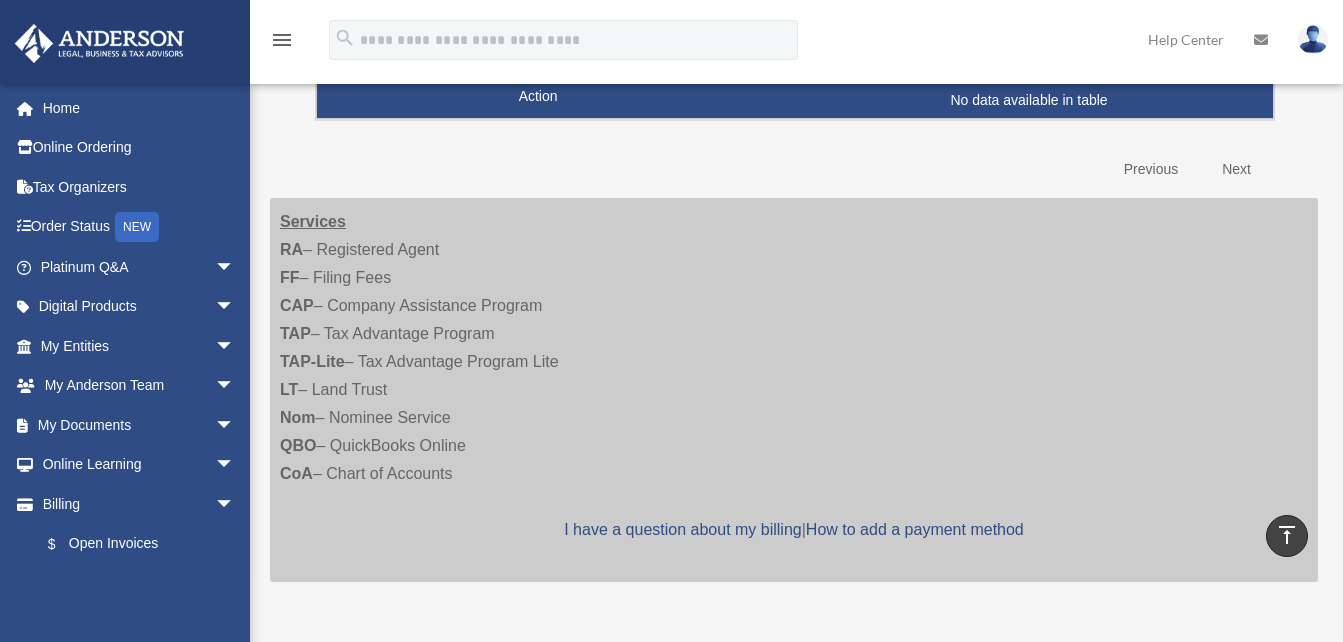 scroll, scrollTop: 100, scrollLeft: 0, axis: vertical 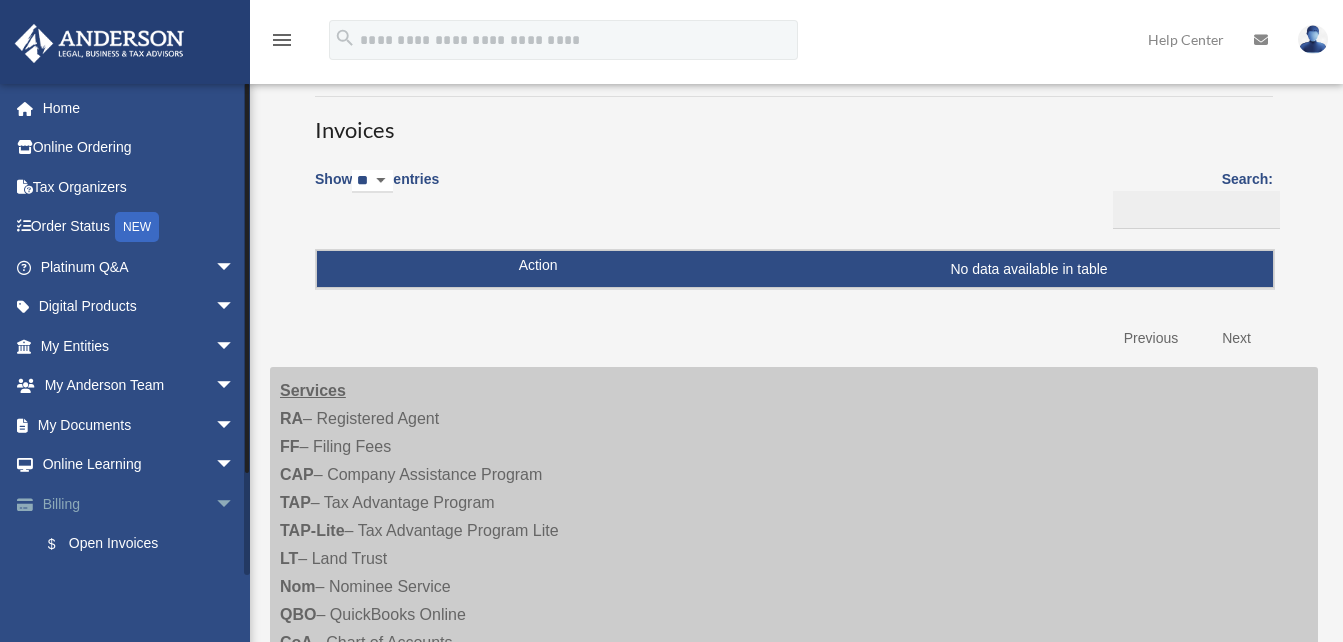 click on "arrow_drop_down" at bounding box center [235, 504] 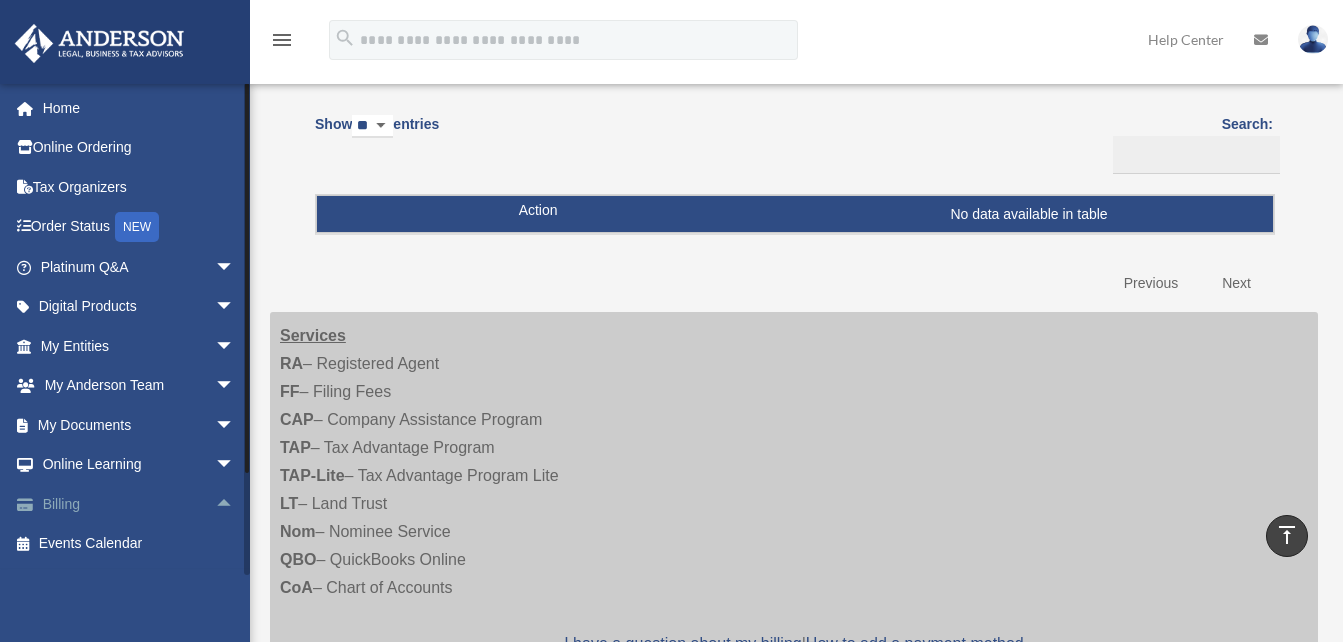 scroll, scrollTop: 0, scrollLeft: 0, axis: both 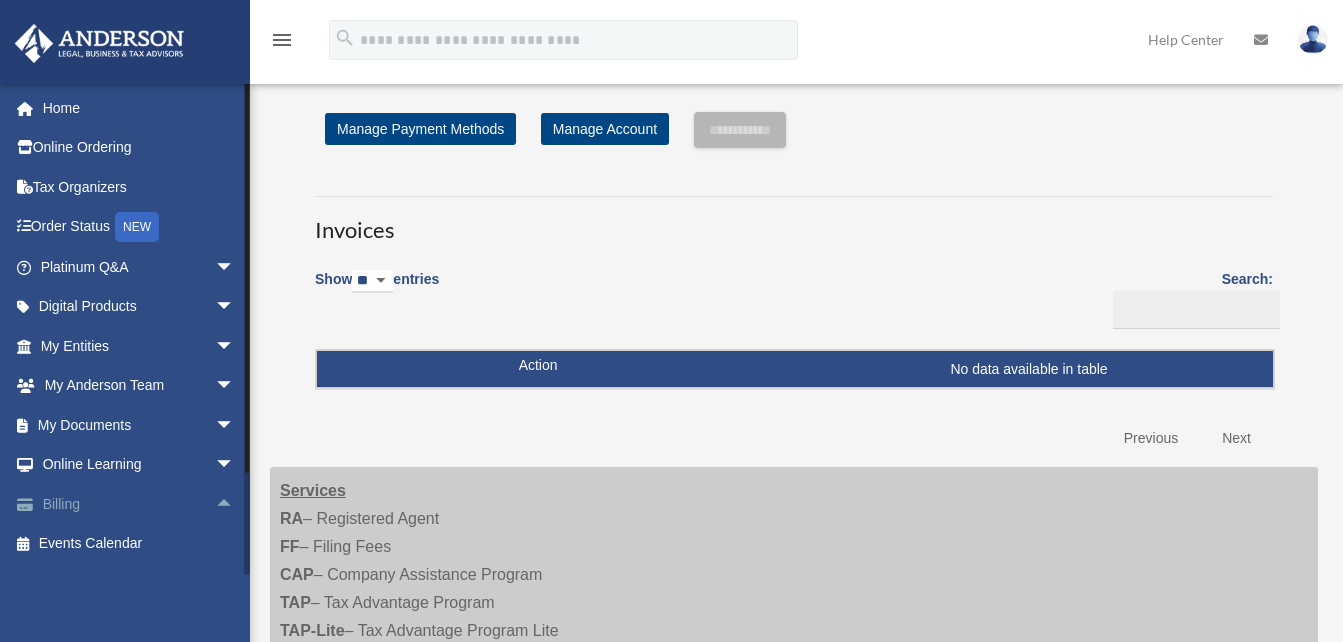 click on "arrow_drop_up" at bounding box center (235, 504) 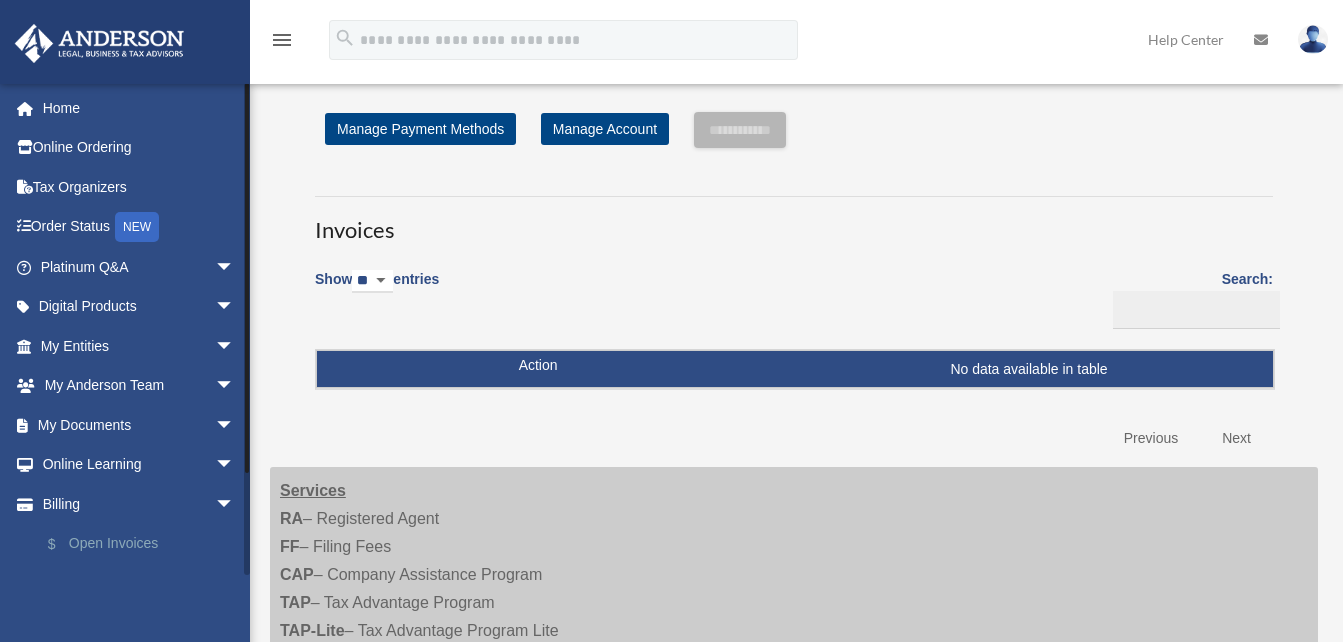 click on "$ Open Invoices" at bounding box center [146, 544] 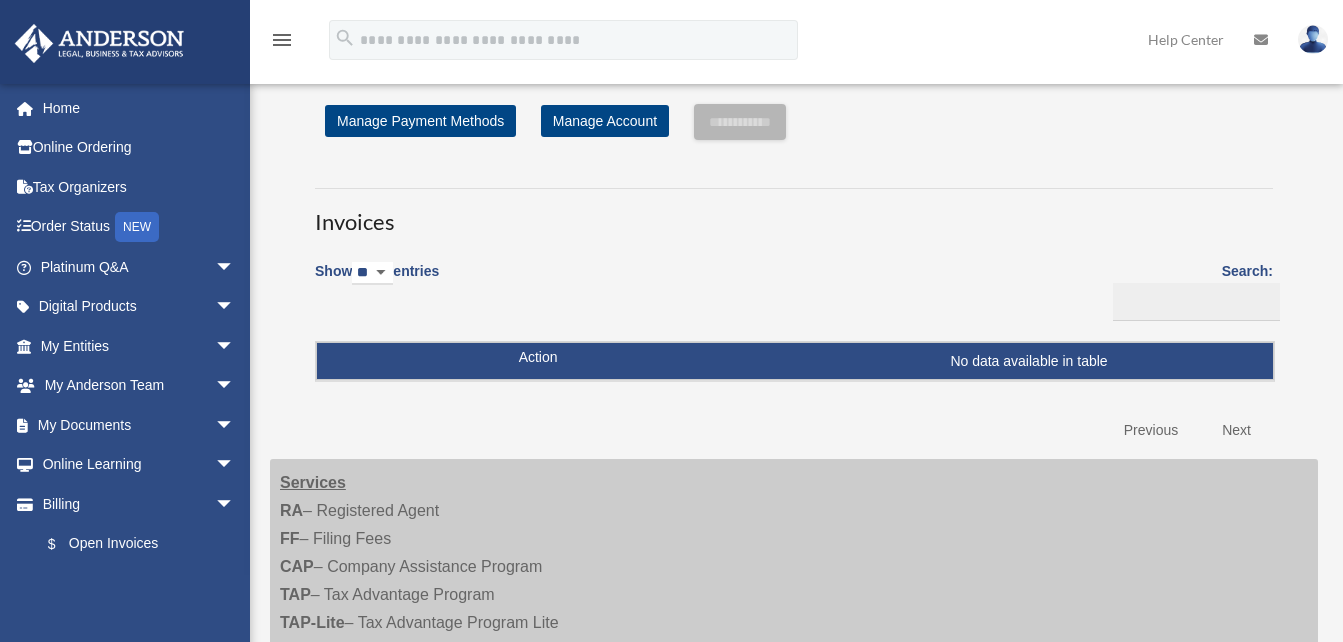 scroll, scrollTop: 0, scrollLeft: 0, axis: both 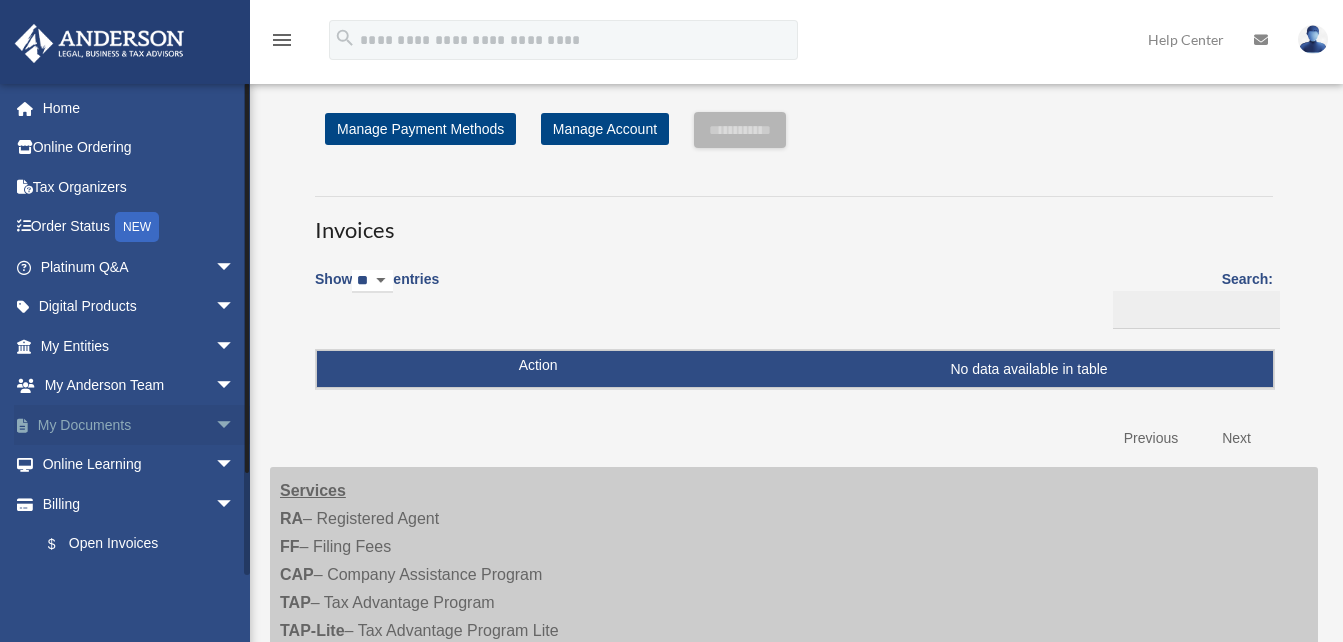 click on "My Documents arrow_drop_down" at bounding box center [139, 425] 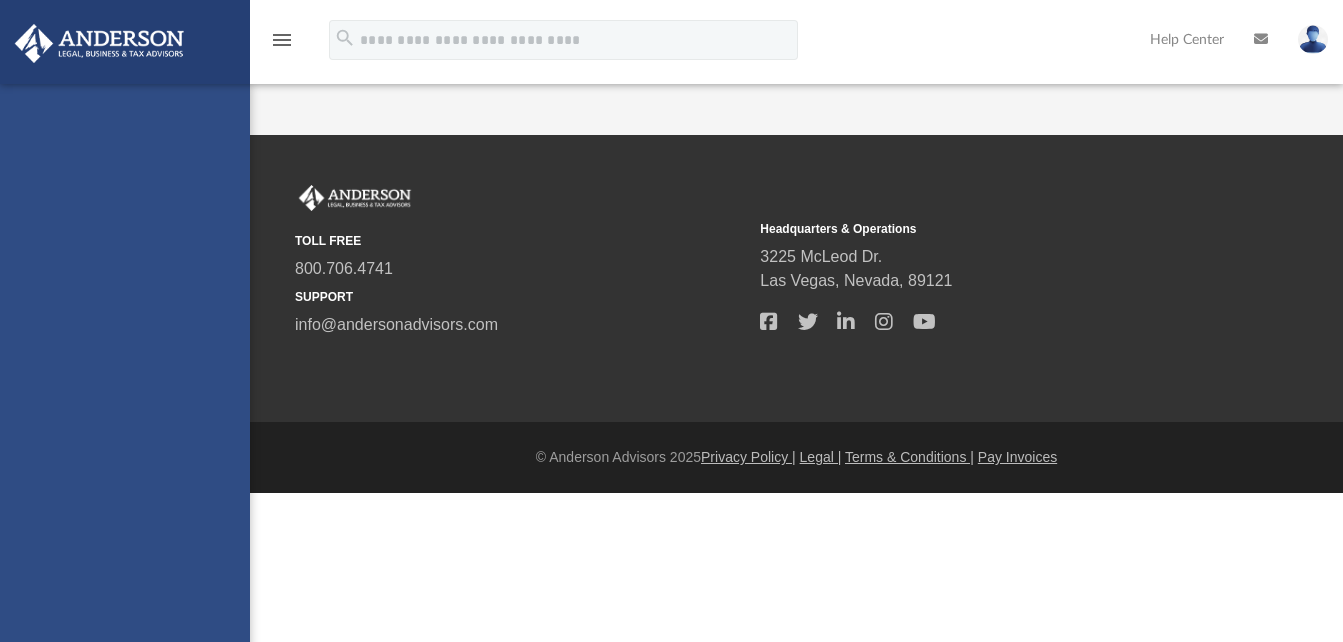 scroll, scrollTop: 0, scrollLeft: 0, axis: both 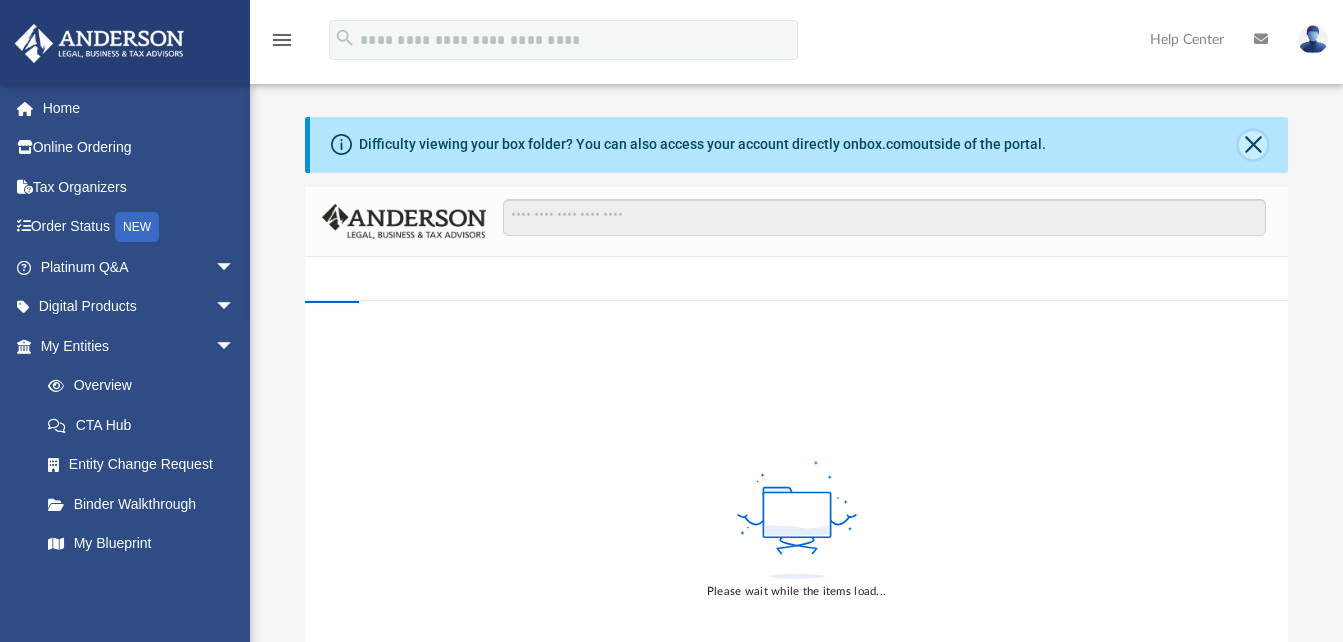 click 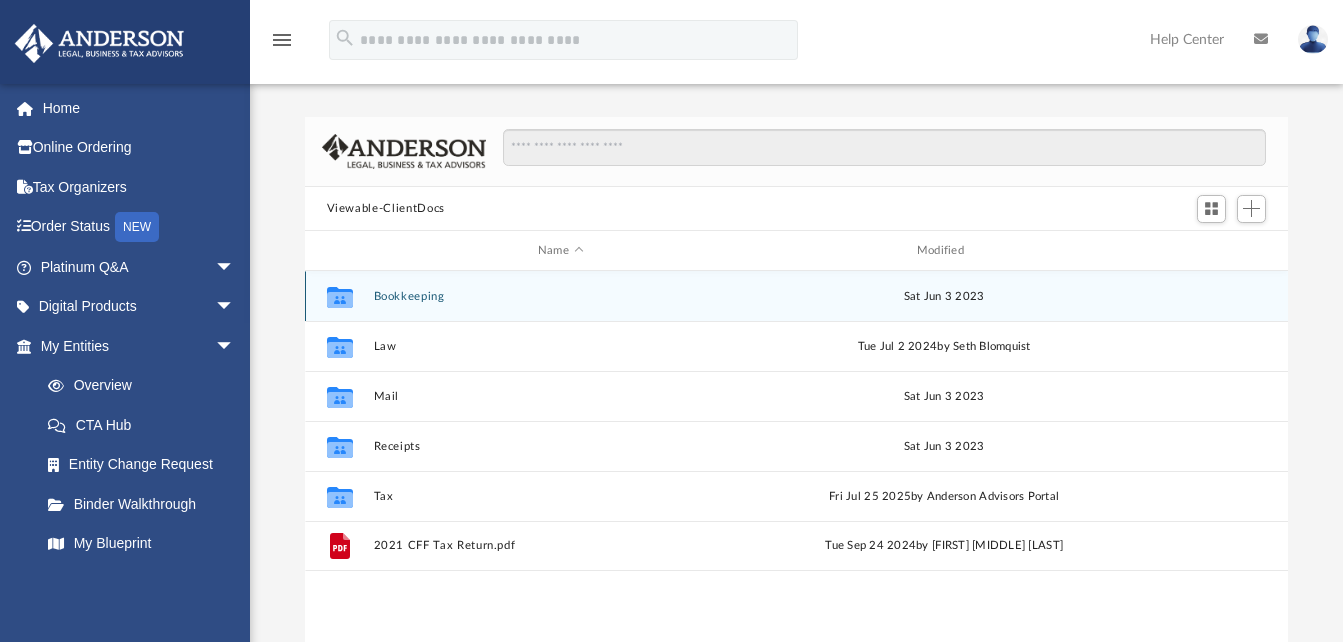 scroll, scrollTop: 16, scrollLeft: 16, axis: both 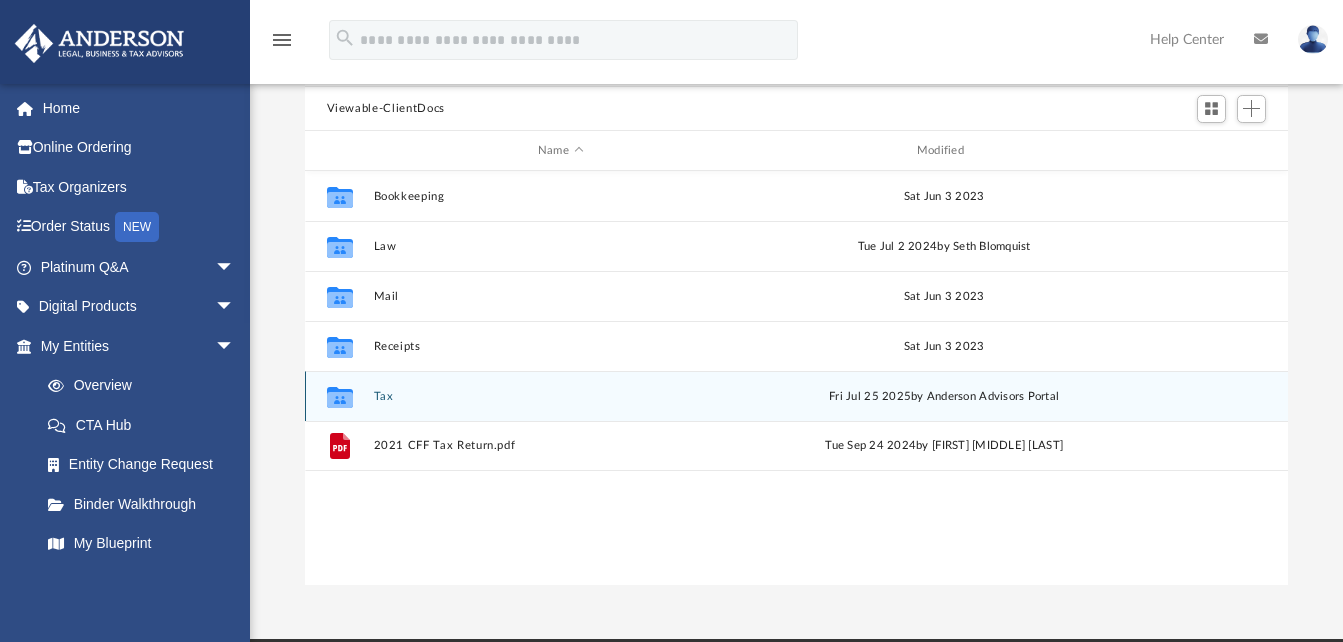 click on "Tax" at bounding box center [560, 396] 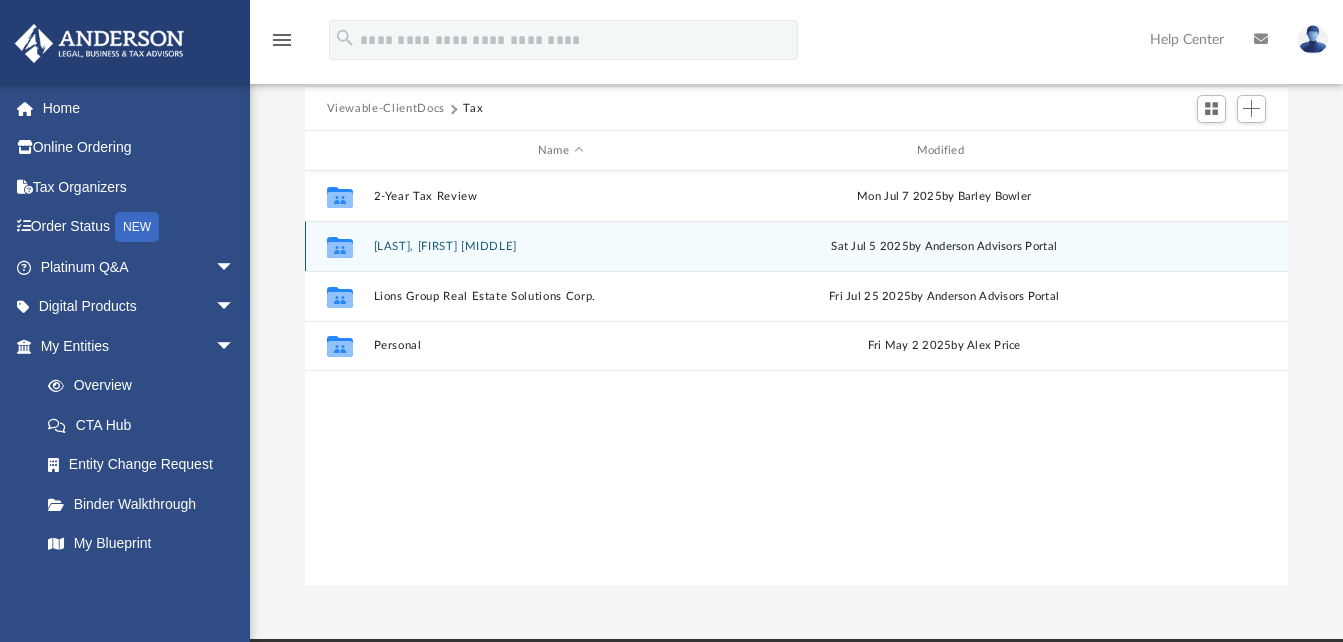 click on "[LAST], [FIRST] [MIDDLE]" at bounding box center (560, 246) 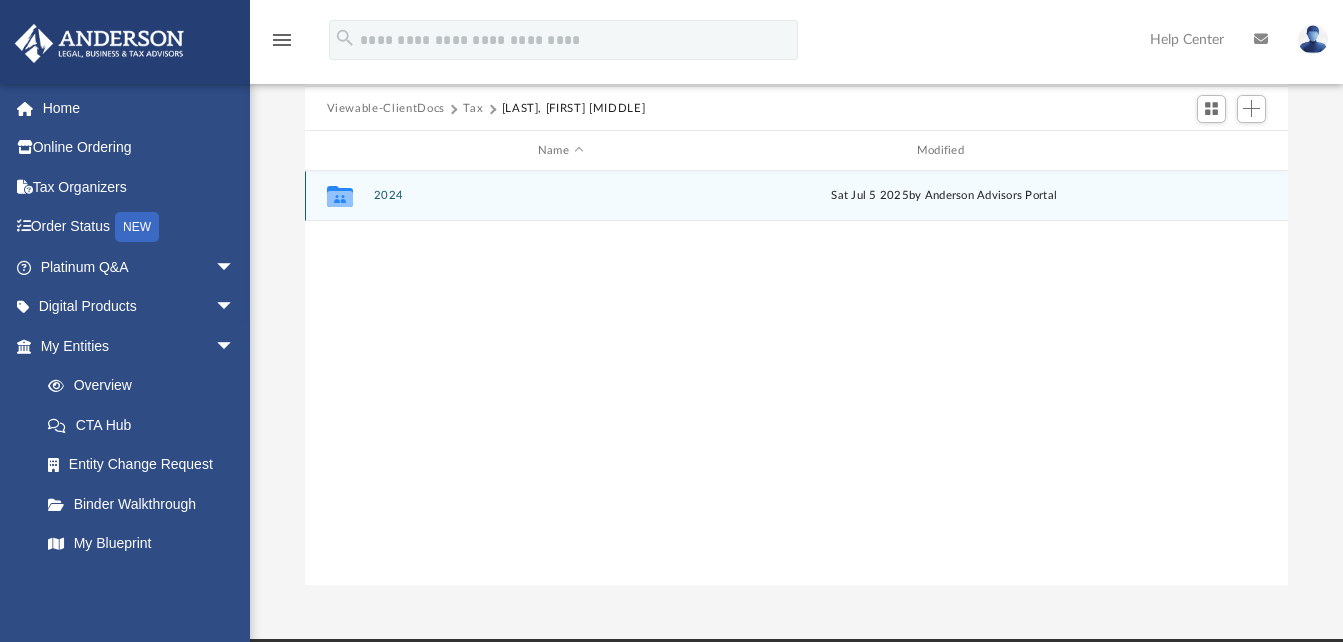 click on "2024" at bounding box center (560, 196) 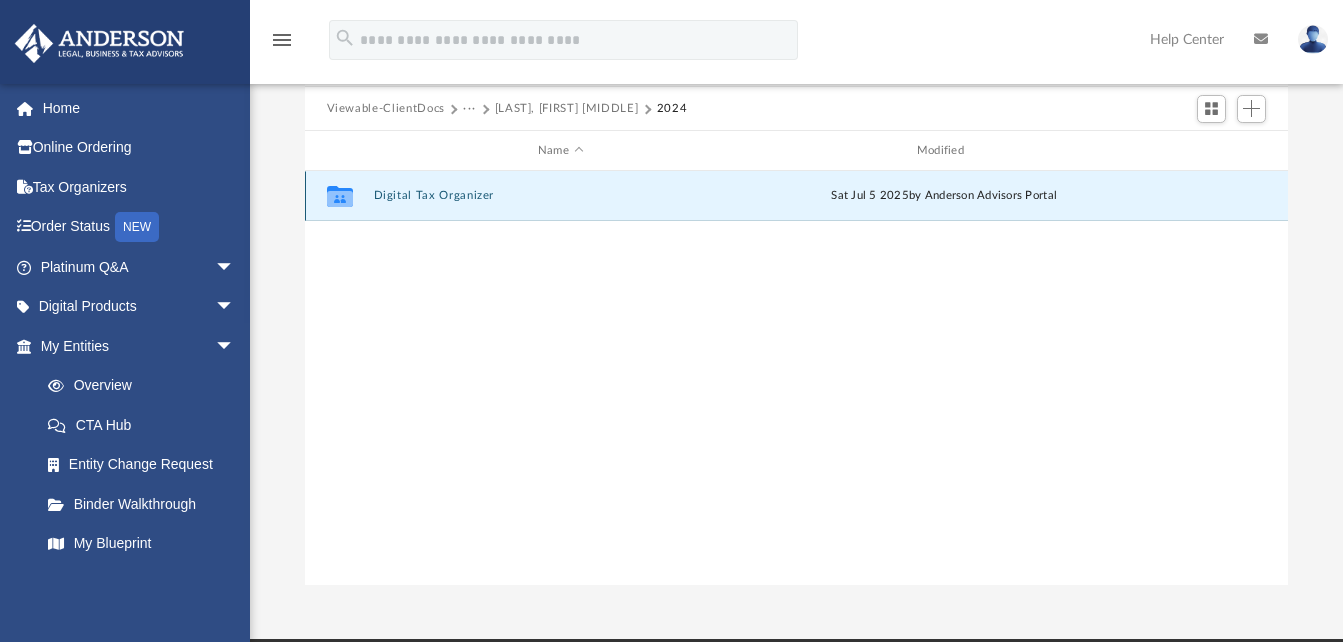 click on "Digital Tax Organizer" at bounding box center [560, 196] 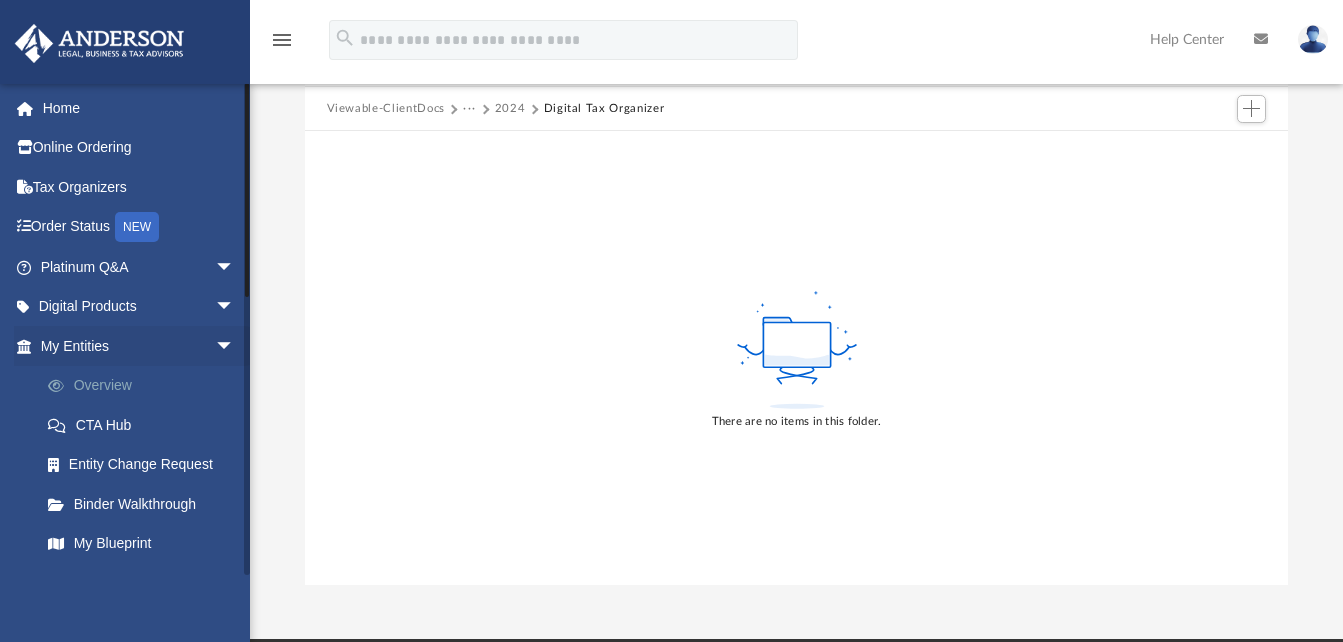 click on "Overview" at bounding box center (146, 386) 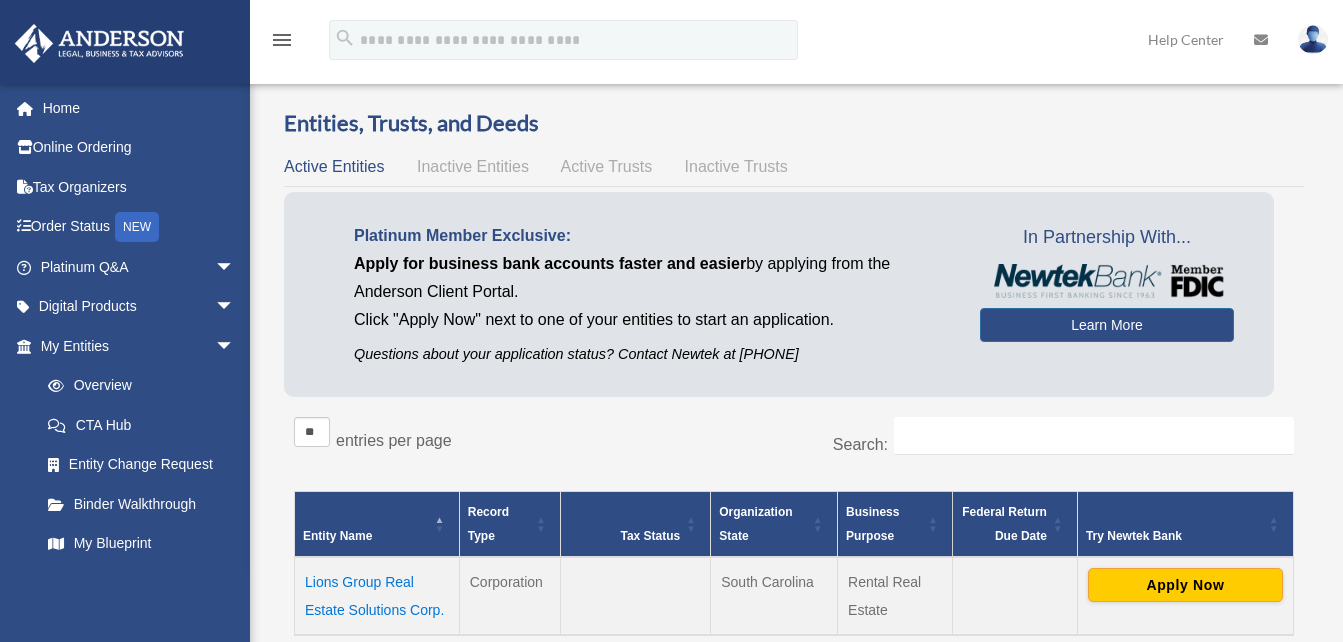 scroll, scrollTop: 0, scrollLeft: 0, axis: both 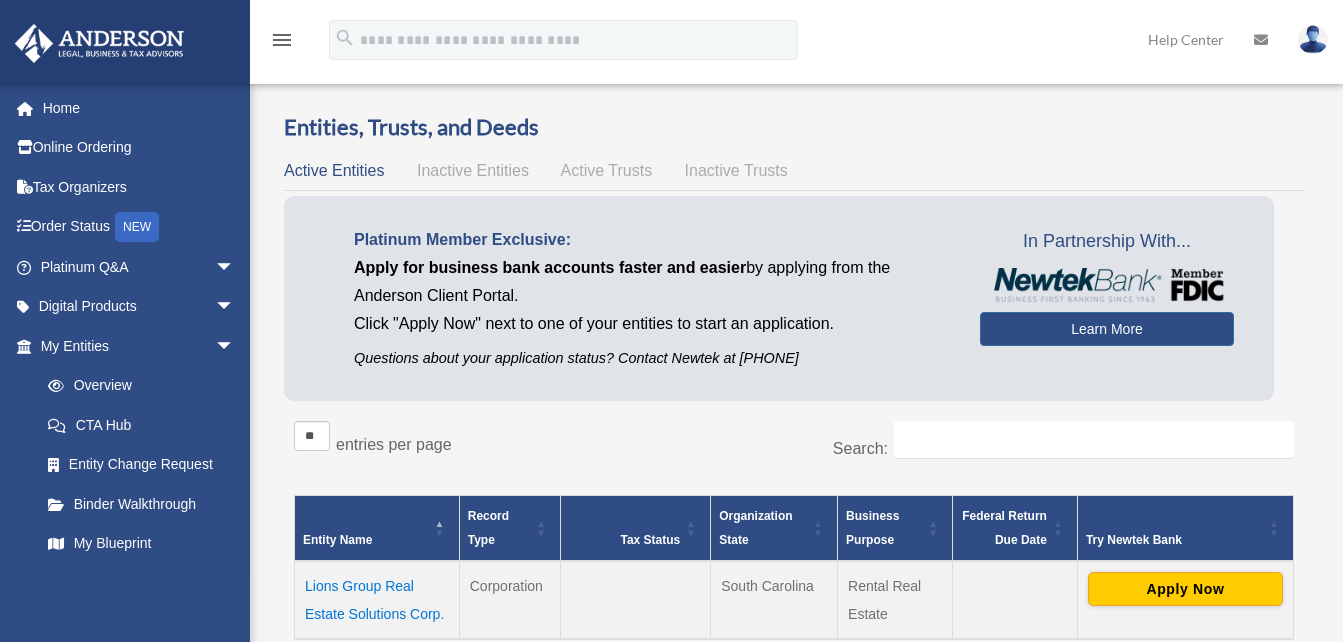 click on "Active Trusts" at bounding box center [607, 170] 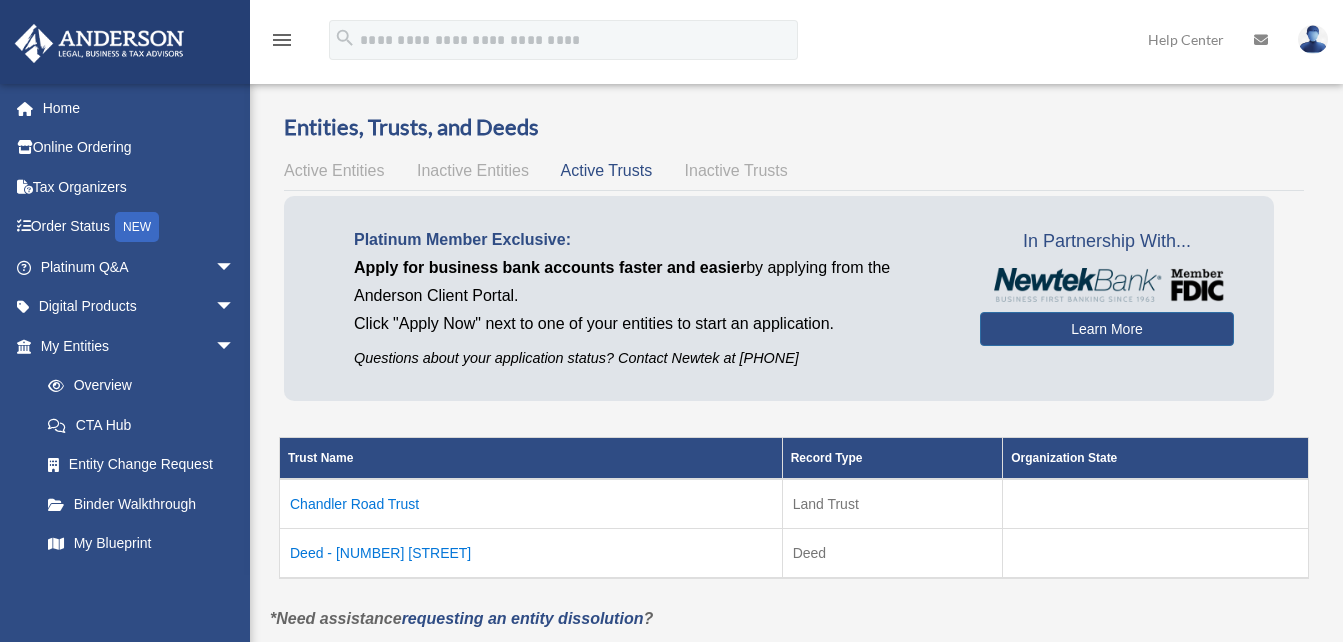 click on "Inactive Trusts" at bounding box center [736, 170] 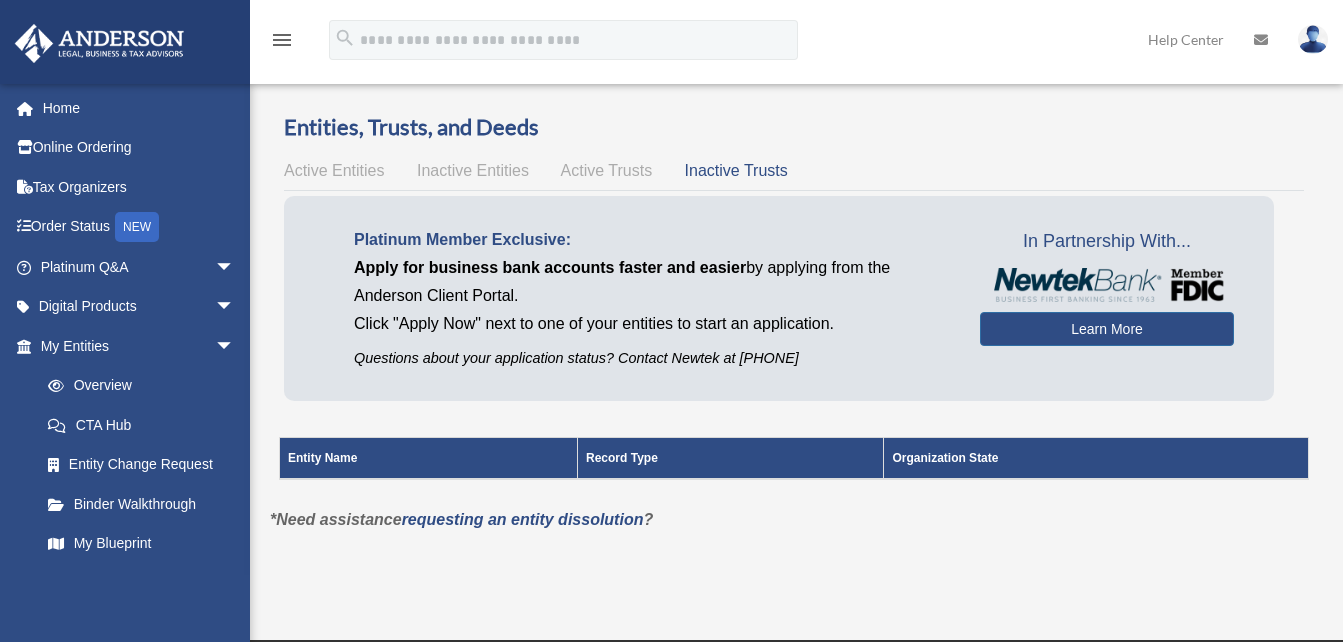 click on "Active Trusts" at bounding box center [607, 170] 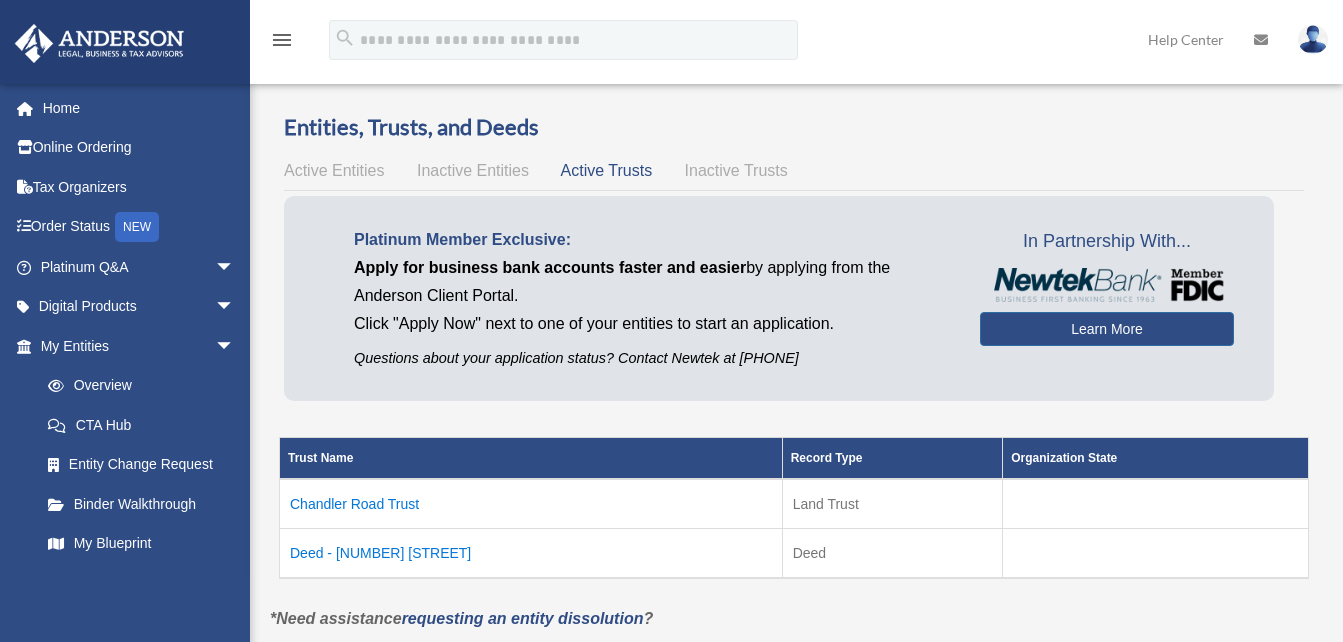 click on "Deed - 1226 Chandler Road" at bounding box center [531, 554] 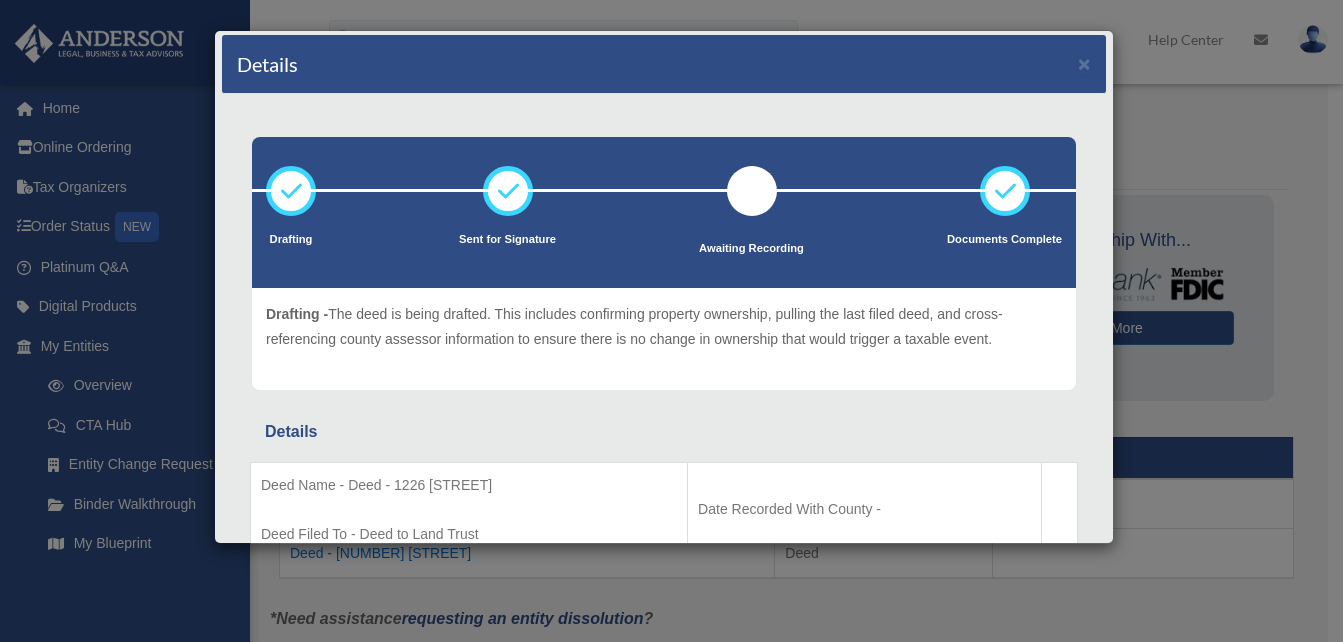 scroll, scrollTop: 0, scrollLeft: 0, axis: both 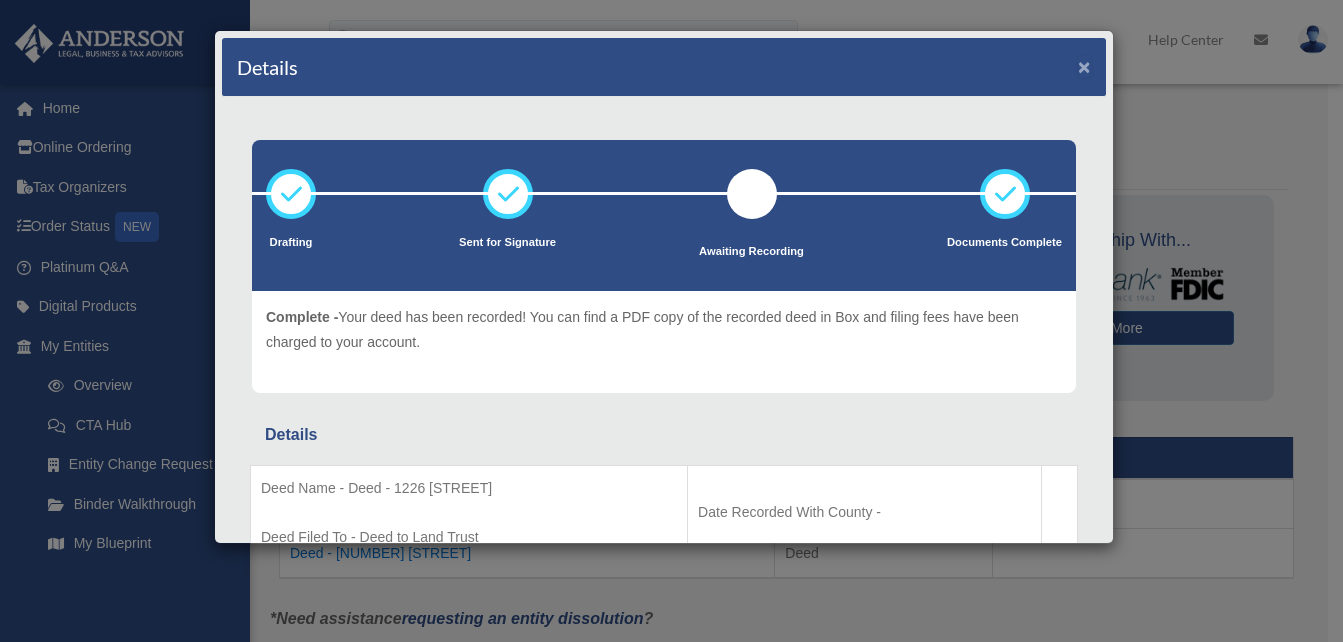 click on "×" at bounding box center (1084, 66) 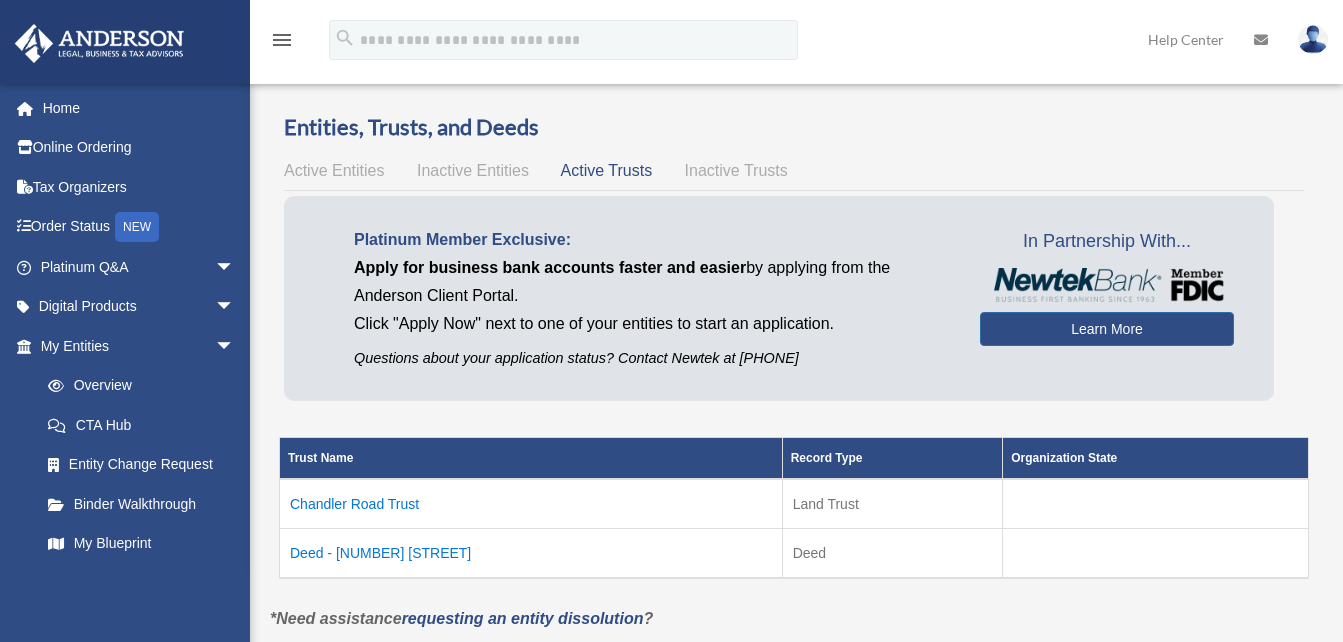 click on "Active Entities
Inactive Entities
Active Trusts
Inactive Trusts" at bounding box center (794, 171) 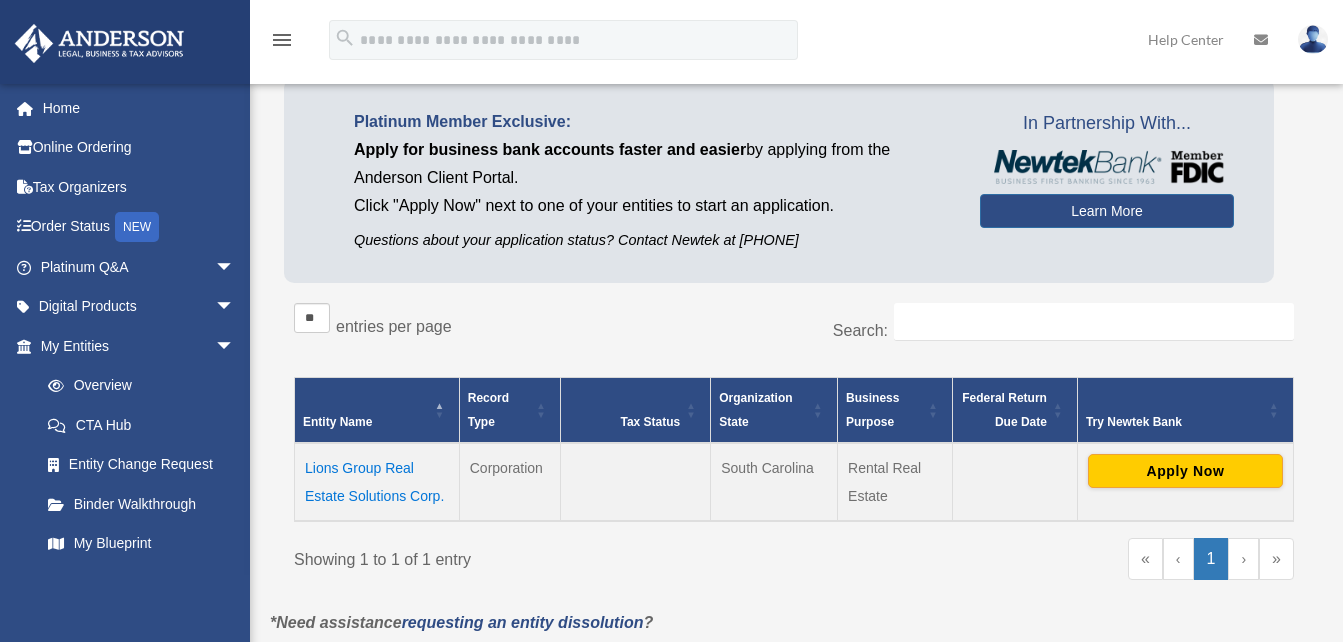 scroll, scrollTop: 0, scrollLeft: 0, axis: both 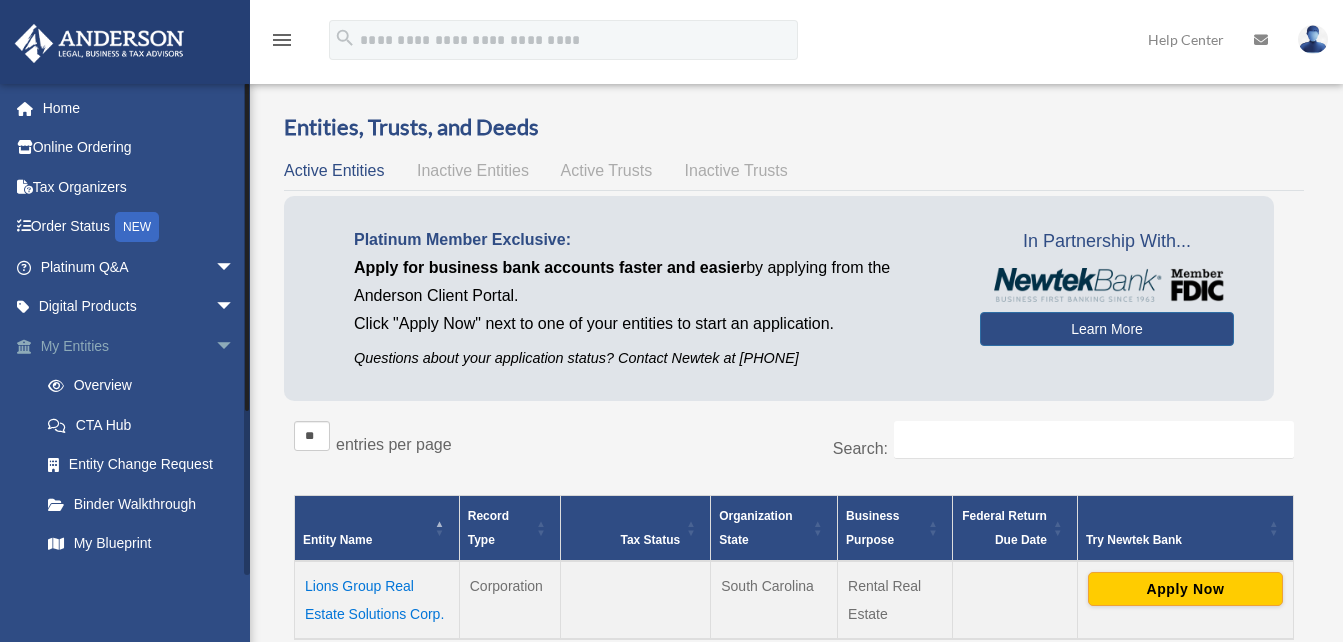 click on "arrow_drop_down" at bounding box center [235, 346] 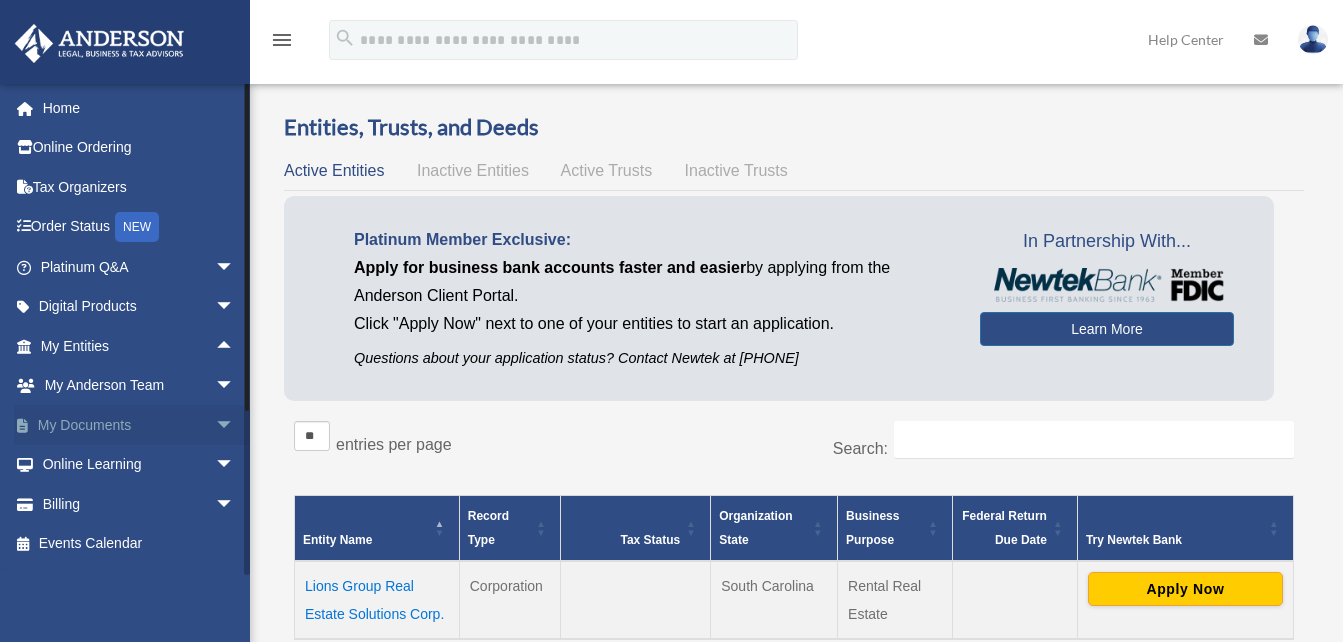 click on "arrow_drop_down" at bounding box center (235, 425) 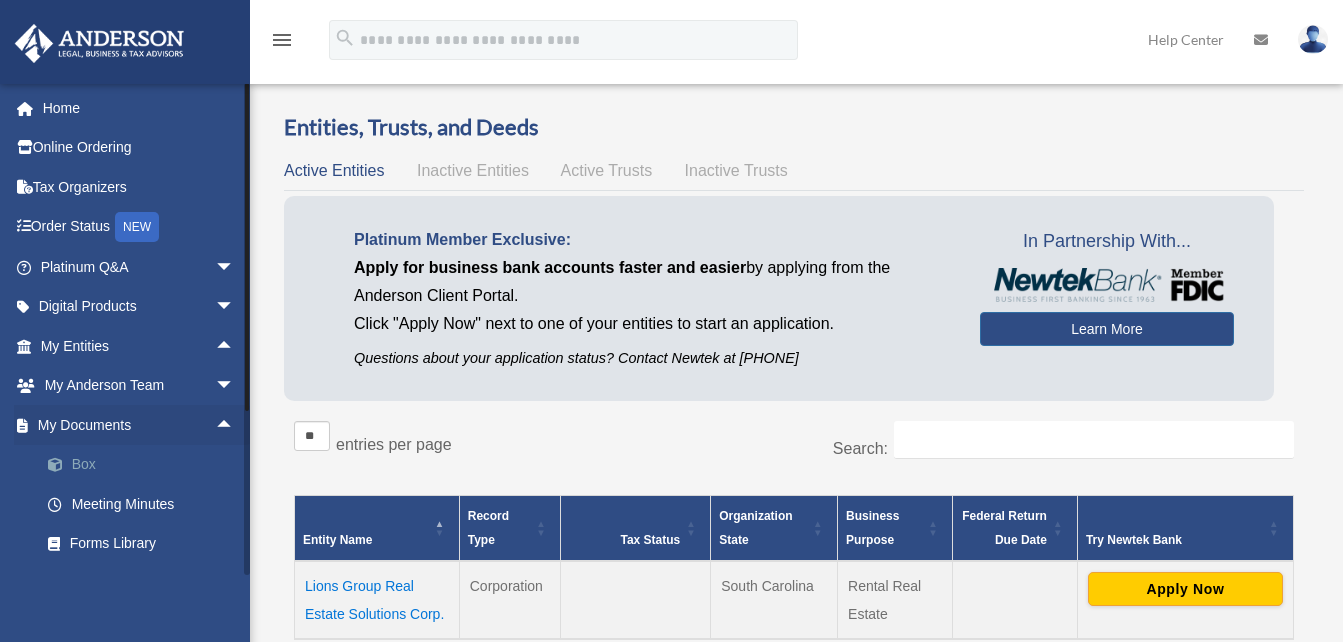 click on "Box" at bounding box center (146, 465) 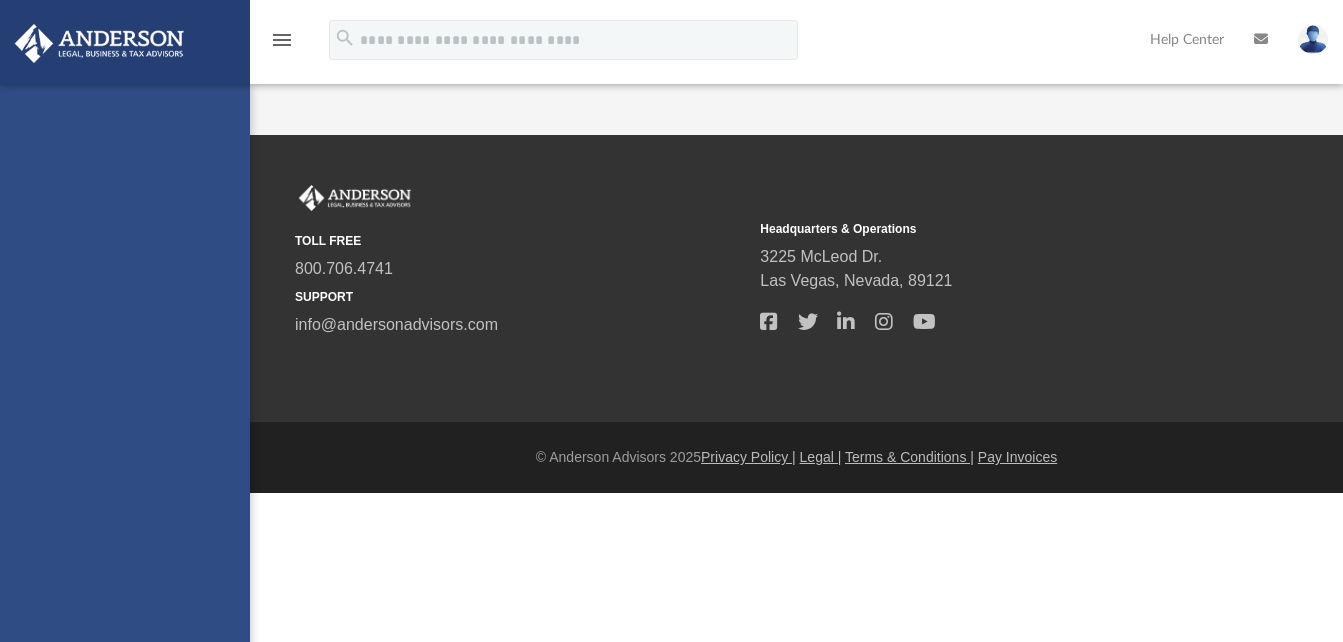 scroll, scrollTop: 0, scrollLeft: 0, axis: both 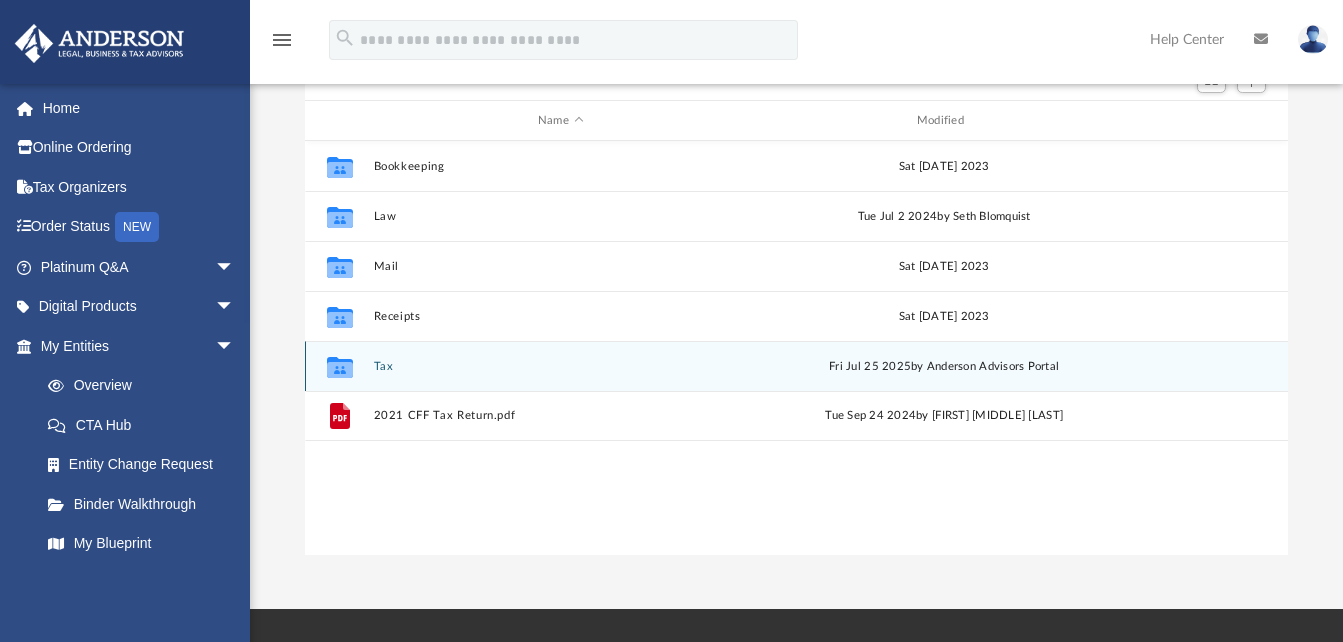 click on "Tax" at bounding box center [560, 366] 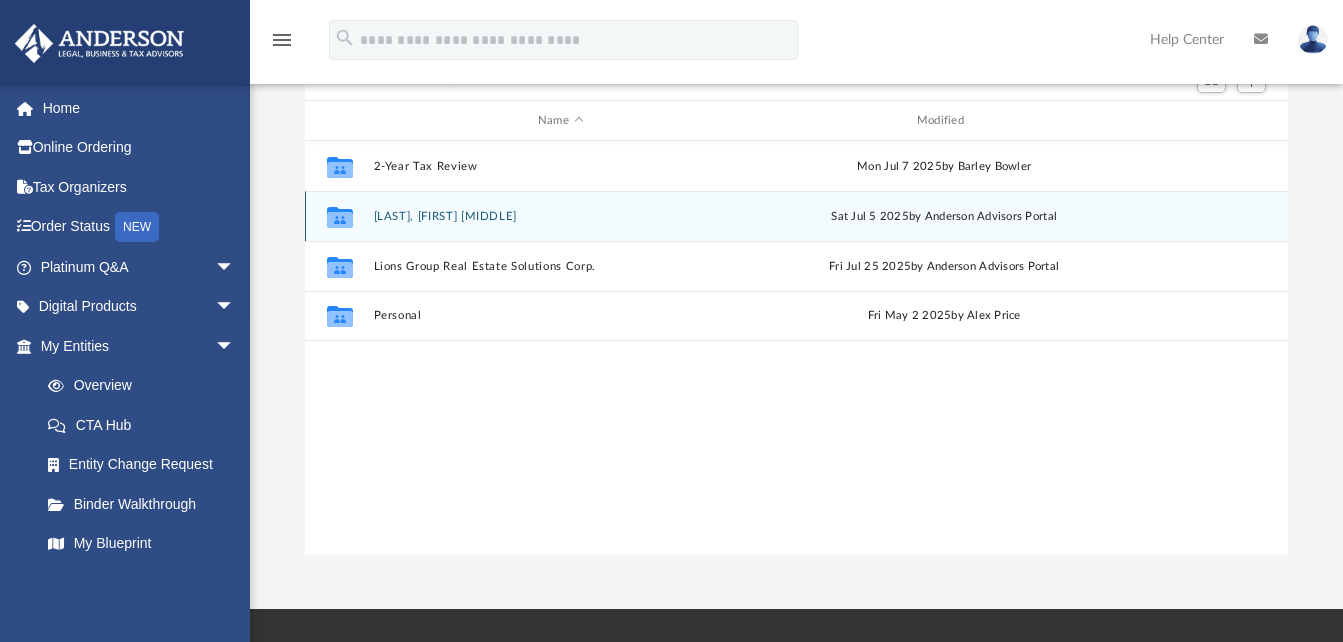 click on "[LAST], [FIRST] [MIDDLE]" at bounding box center (560, 216) 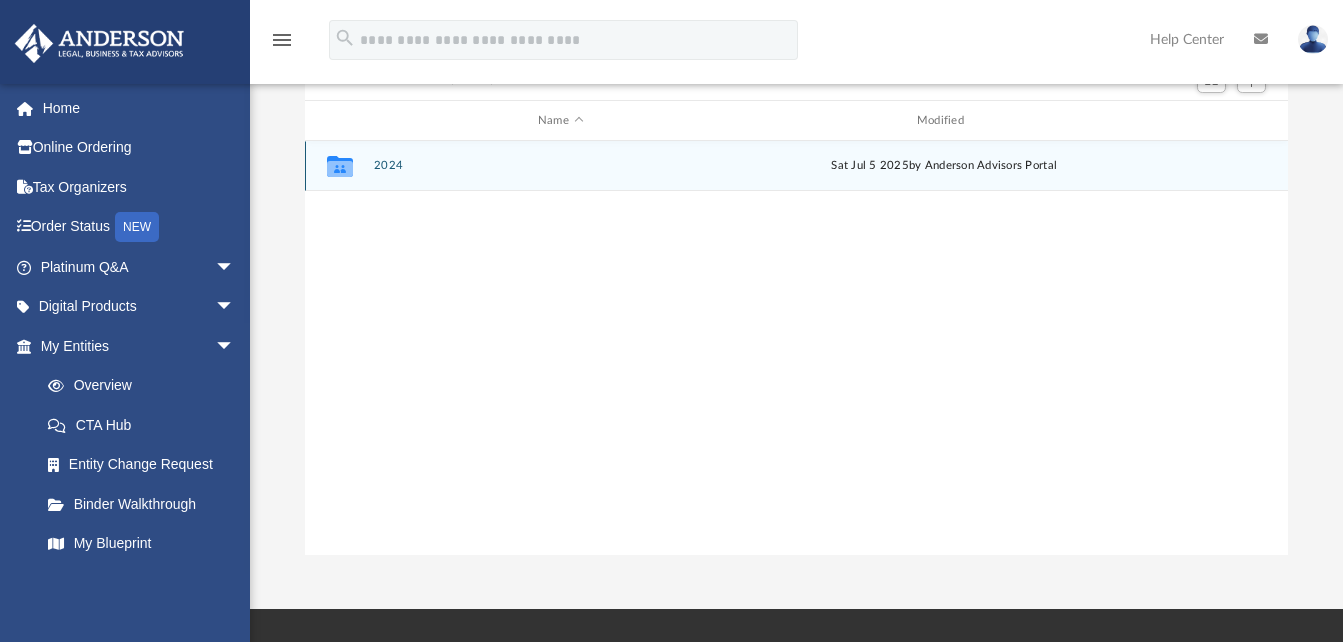 click on "2024" at bounding box center [560, 166] 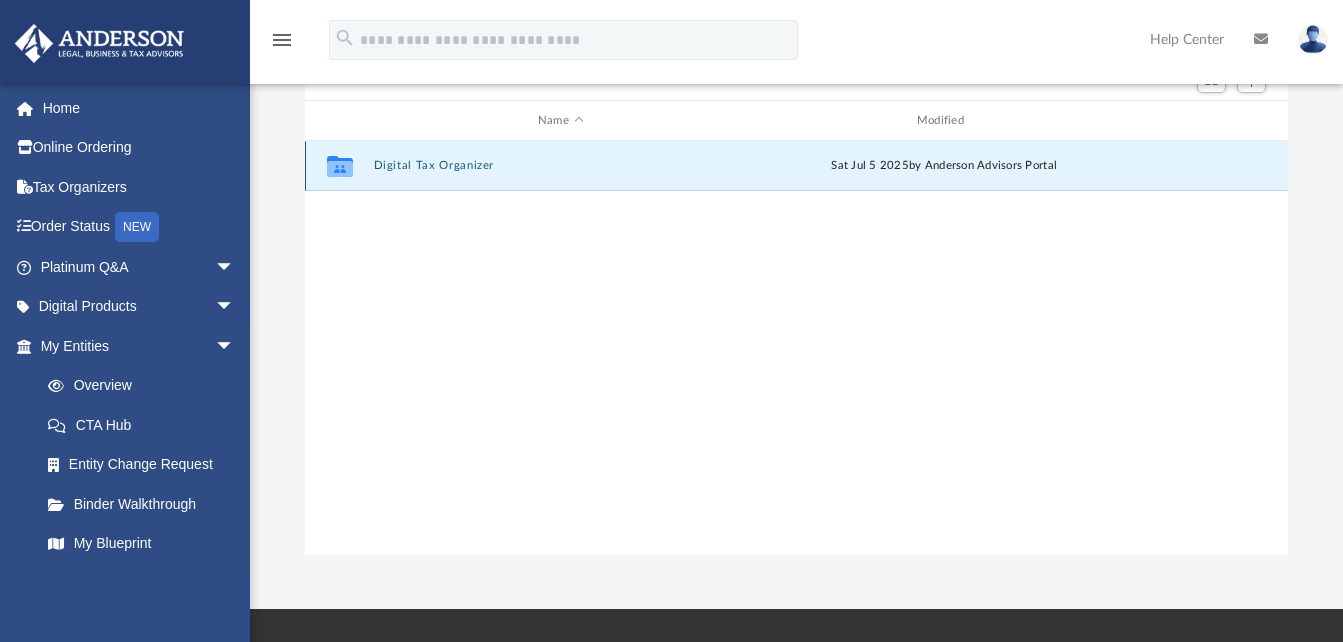 click on "Digital Tax Organizer" at bounding box center (560, 166) 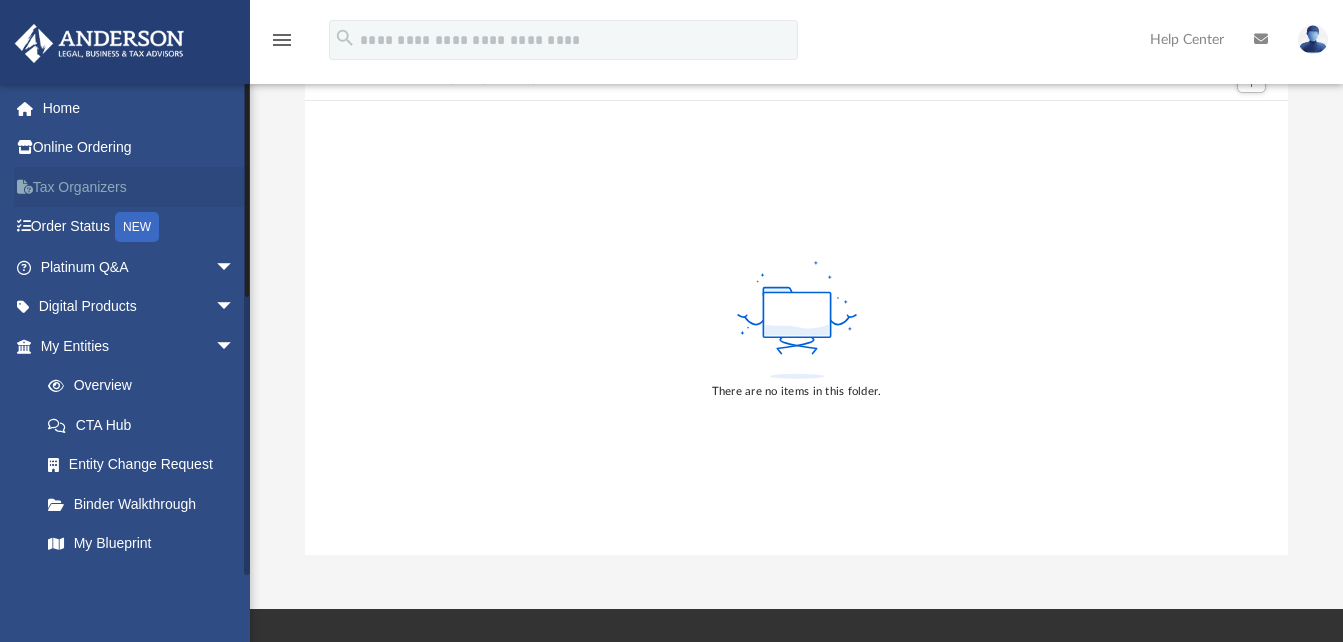 click on "Tax Organizers" at bounding box center (139, 187) 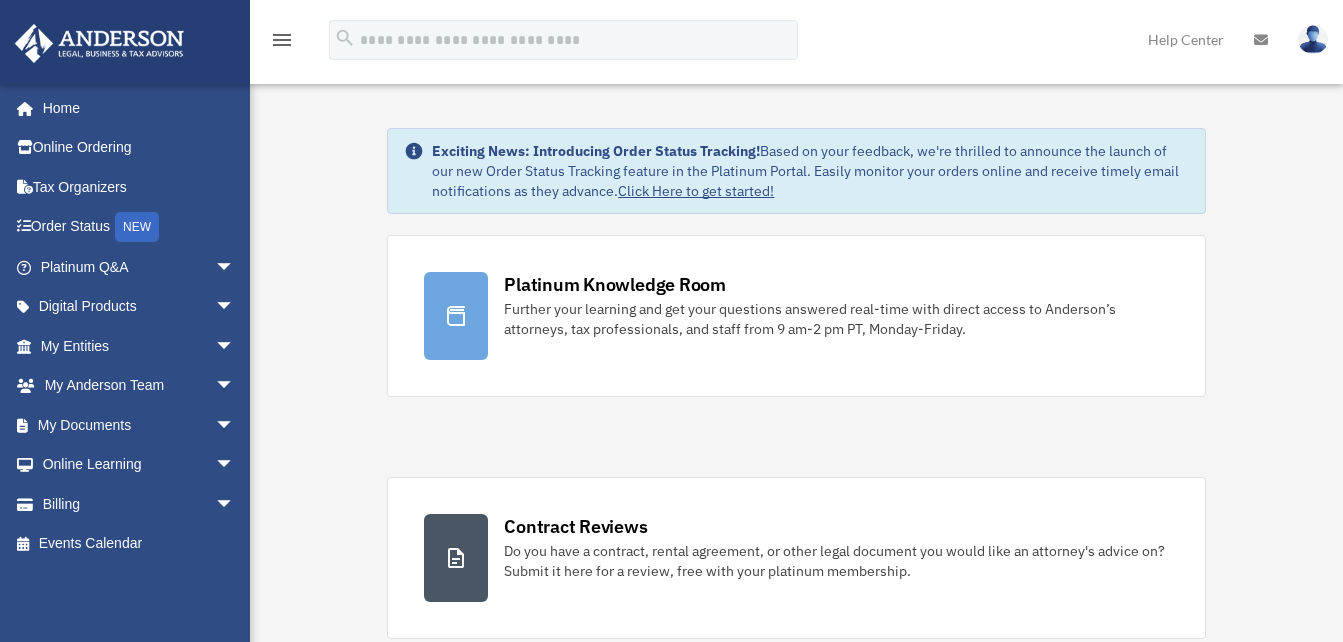 scroll, scrollTop: 0, scrollLeft: 0, axis: both 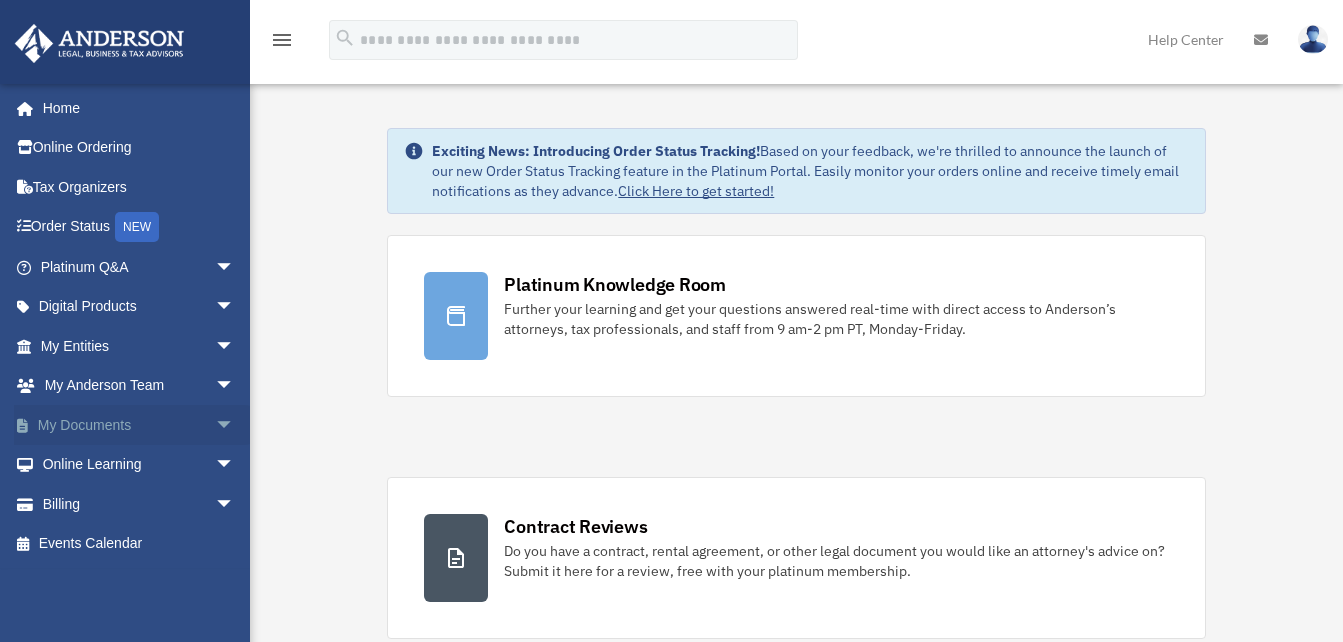 click on "arrow_drop_down" at bounding box center [235, 425] 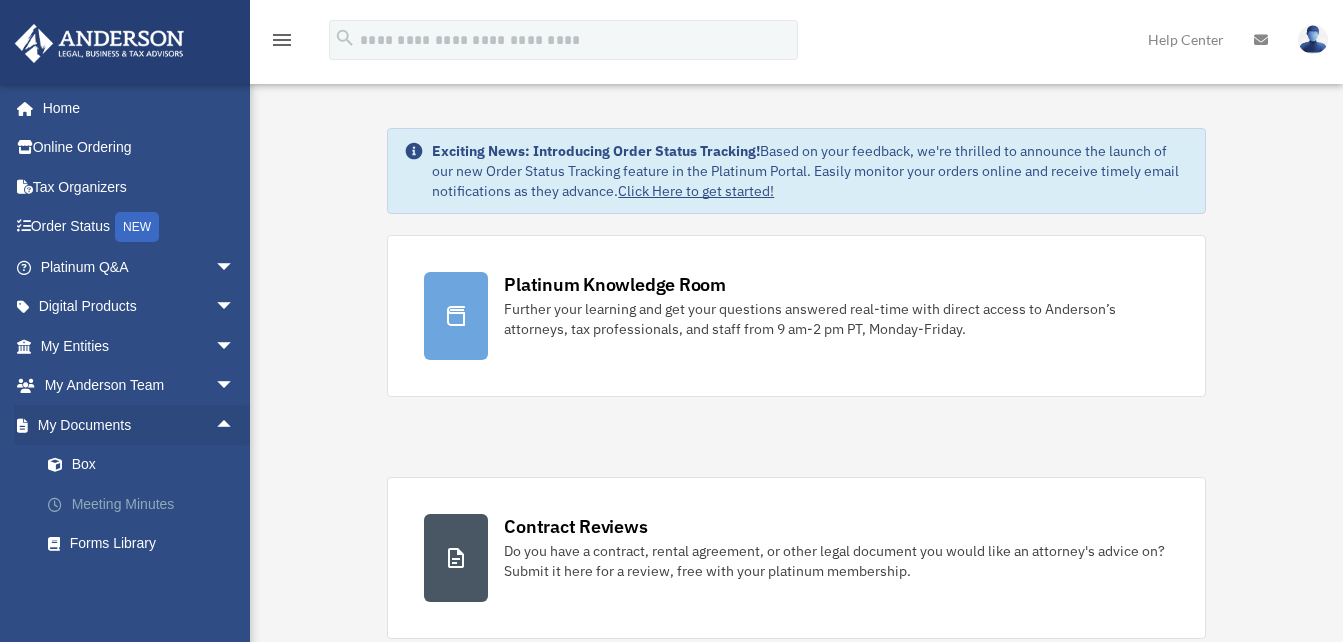 click on "Meeting Minutes" at bounding box center (146, 504) 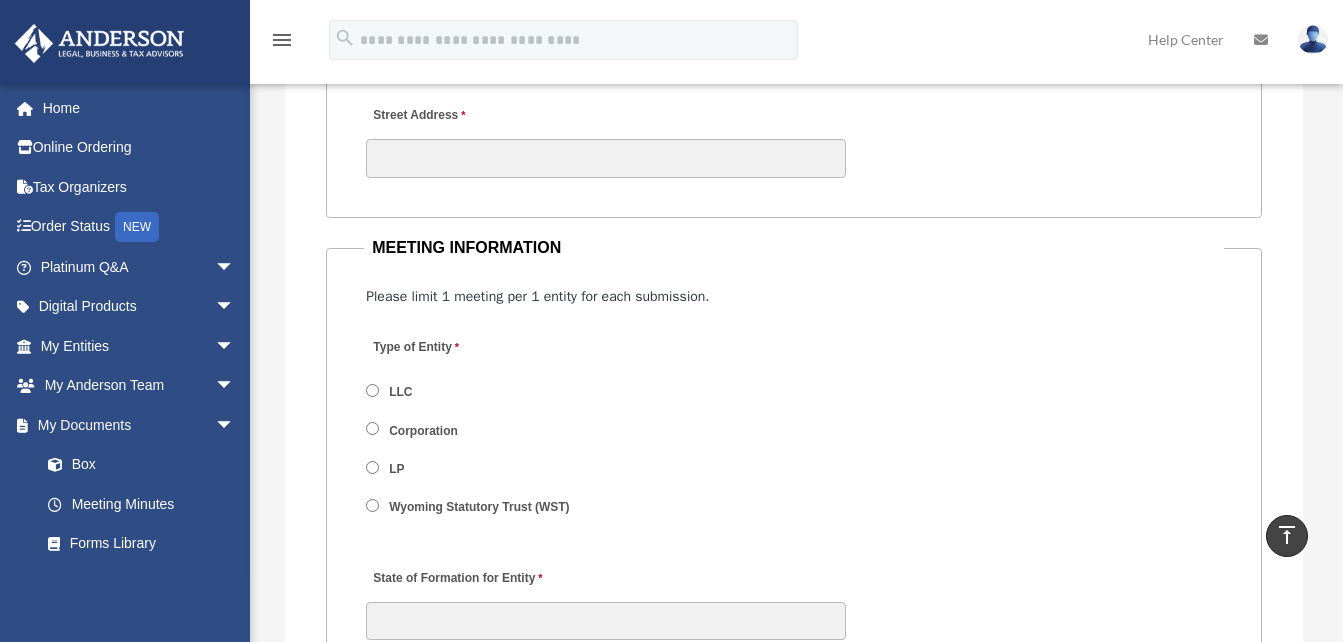 scroll, scrollTop: 2600, scrollLeft: 0, axis: vertical 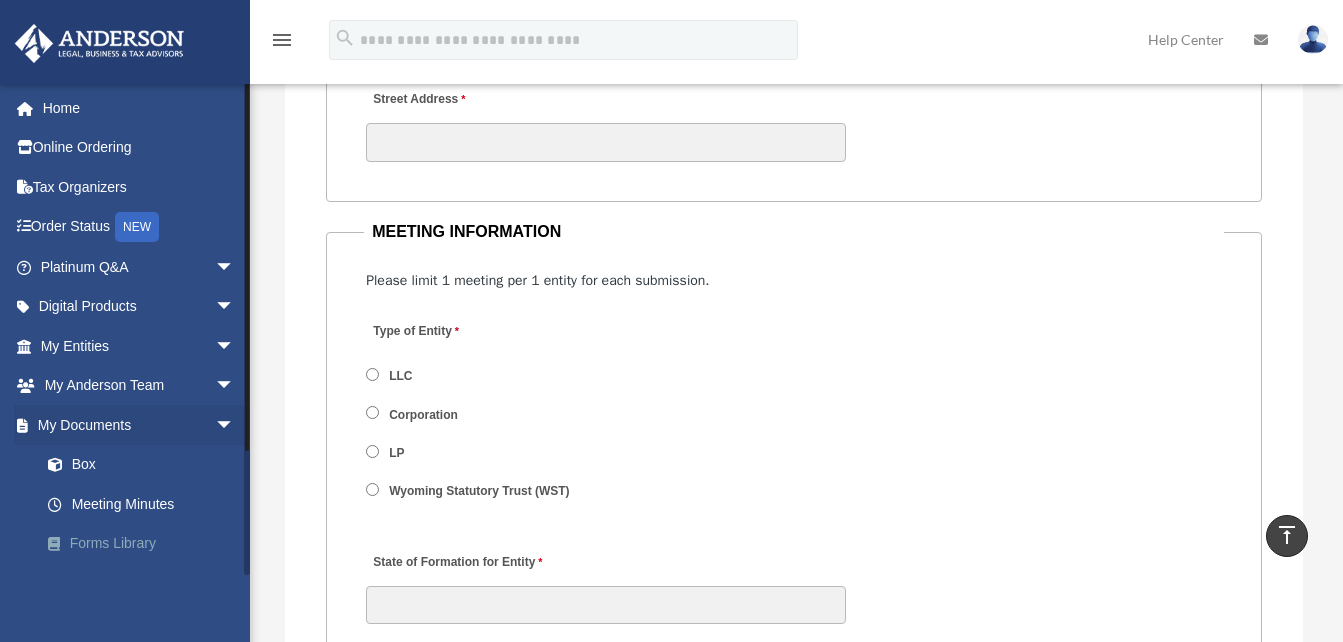 click on "Forms Library" at bounding box center [146, 544] 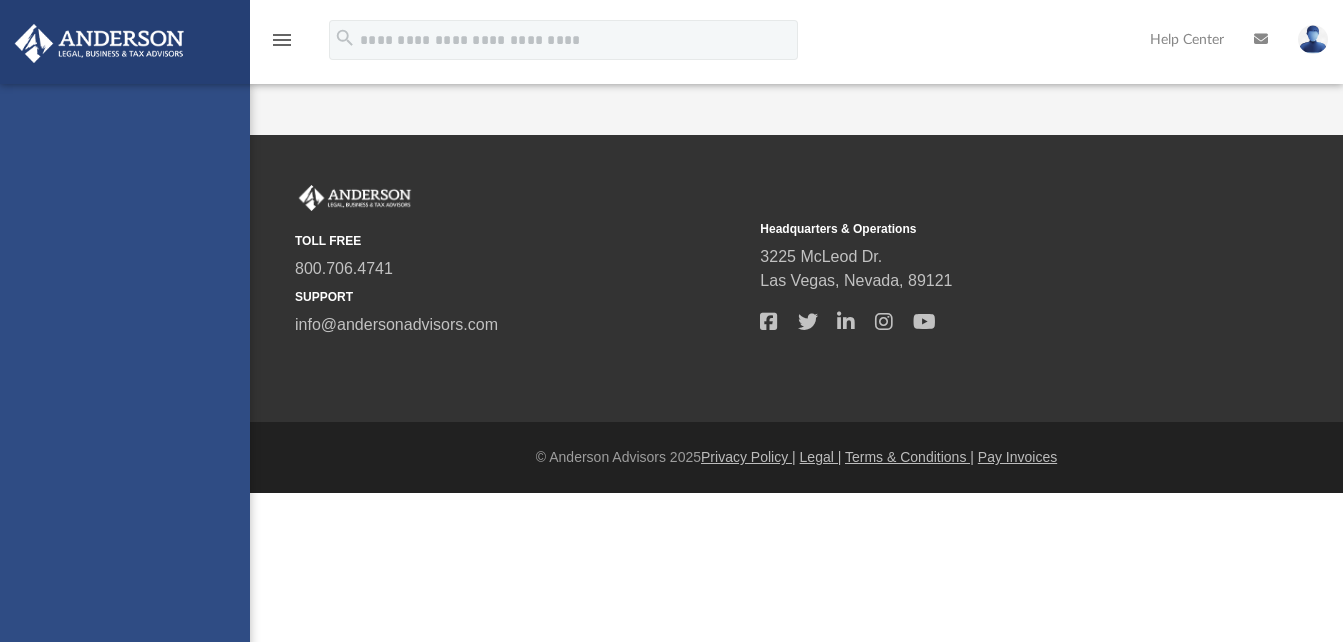 scroll, scrollTop: 0, scrollLeft: 0, axis: both 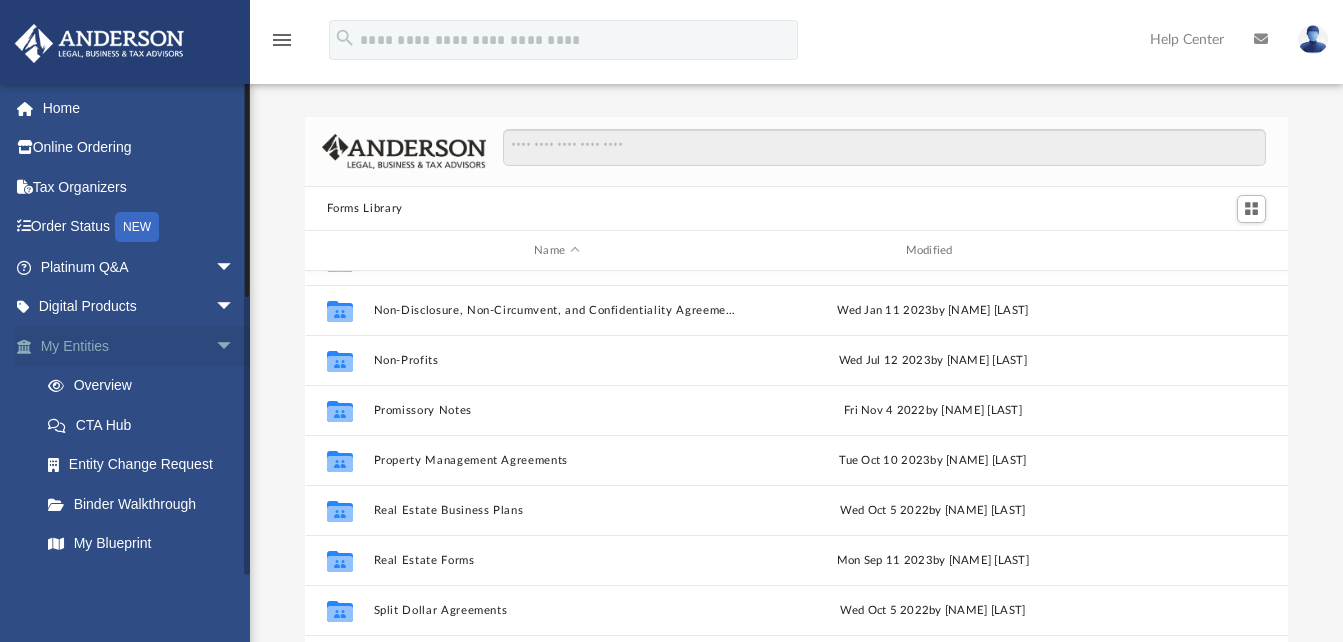 click on "arrow_drop_down" at bounding box center (235, 346) 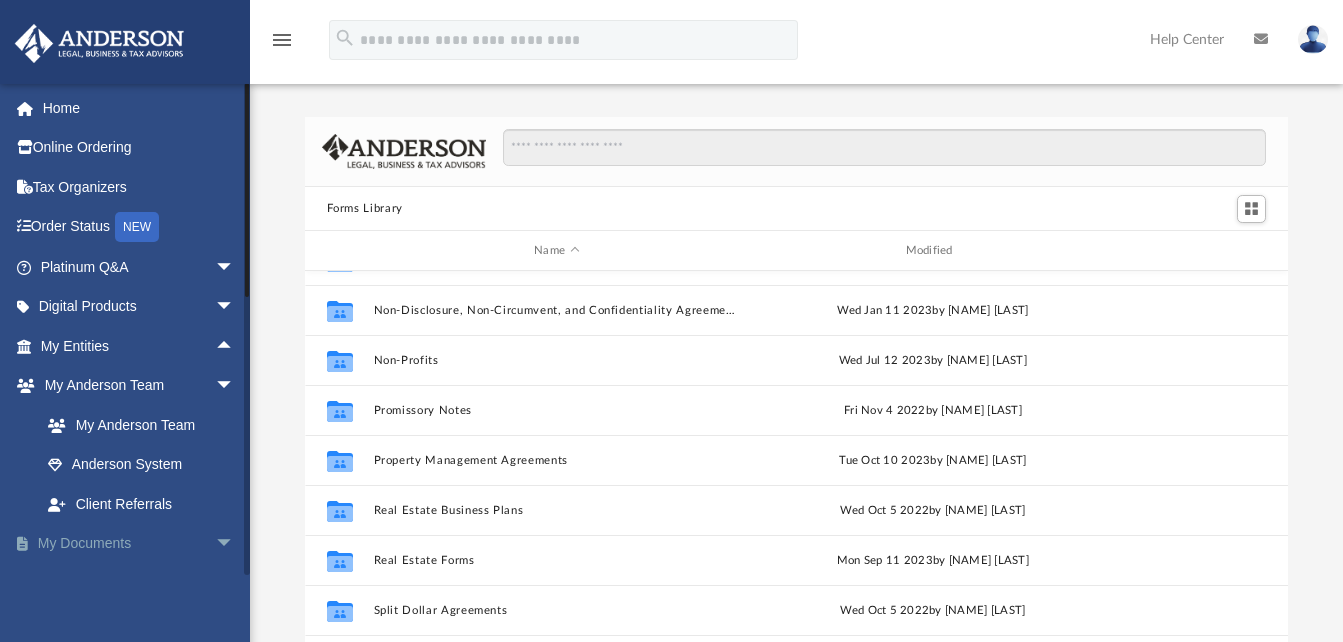 click on "arrow_drop_down" at bounding box center (235, 544) 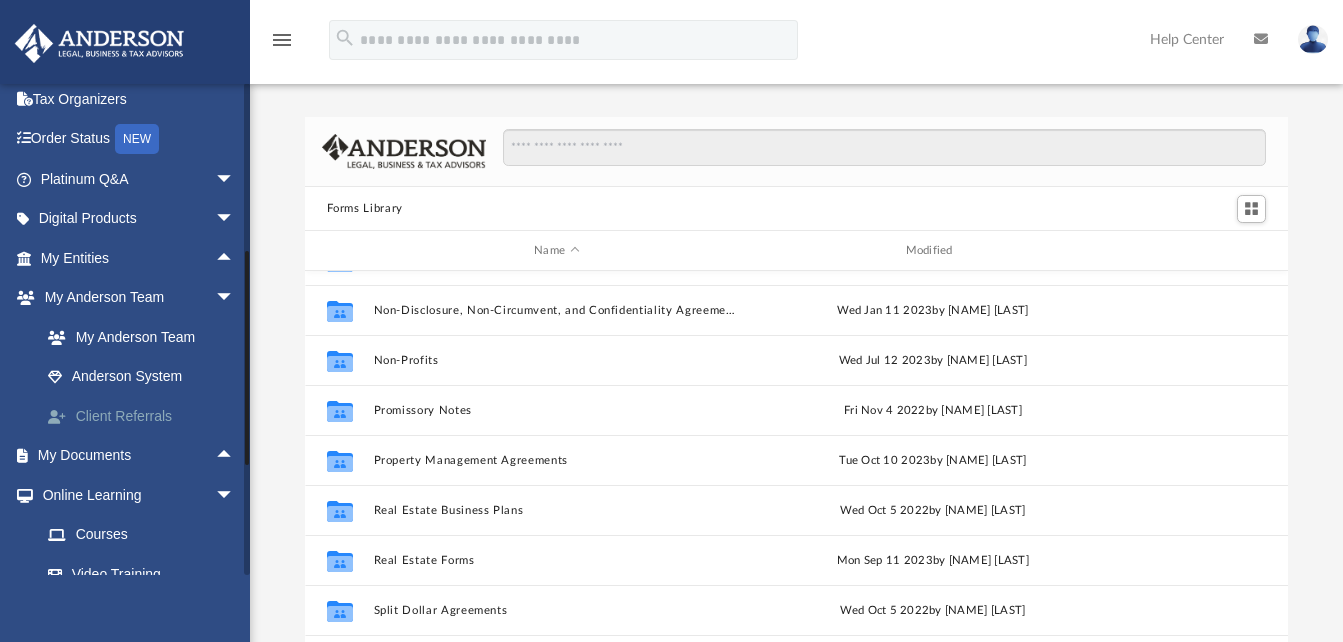 scroll, scrollTop: 200, scrollLeft: 0, axis: vertical 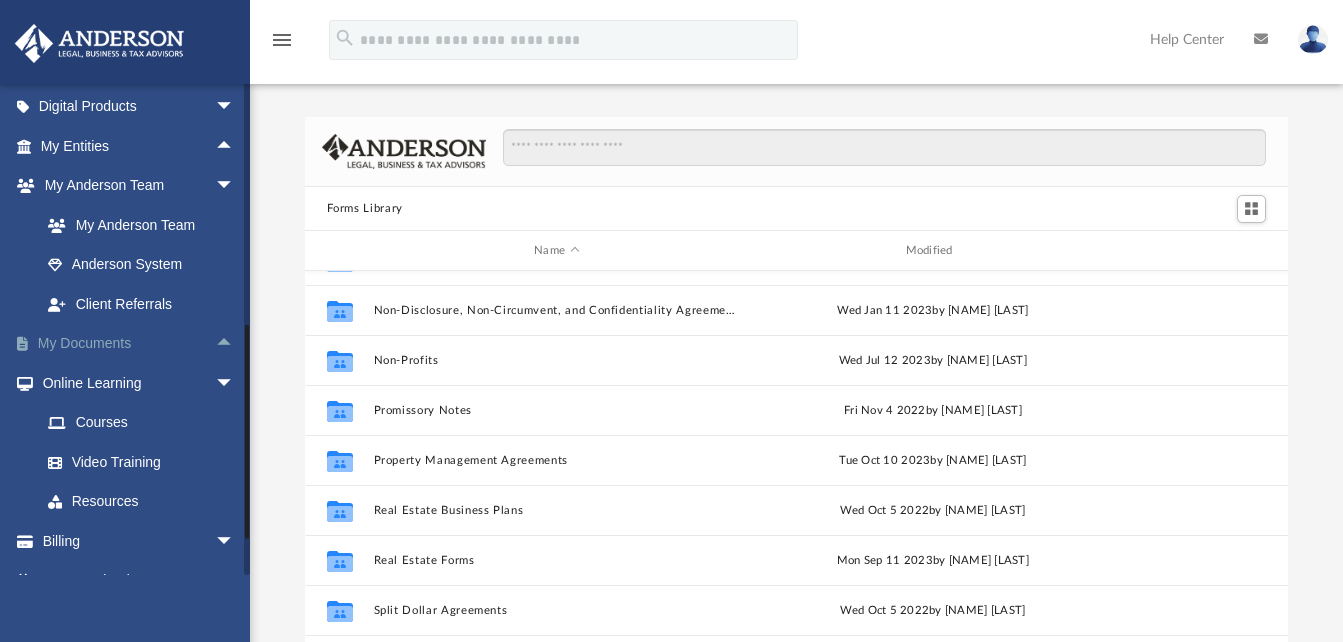 click on "arrow_drop_up" at bounding box center (235, 344) 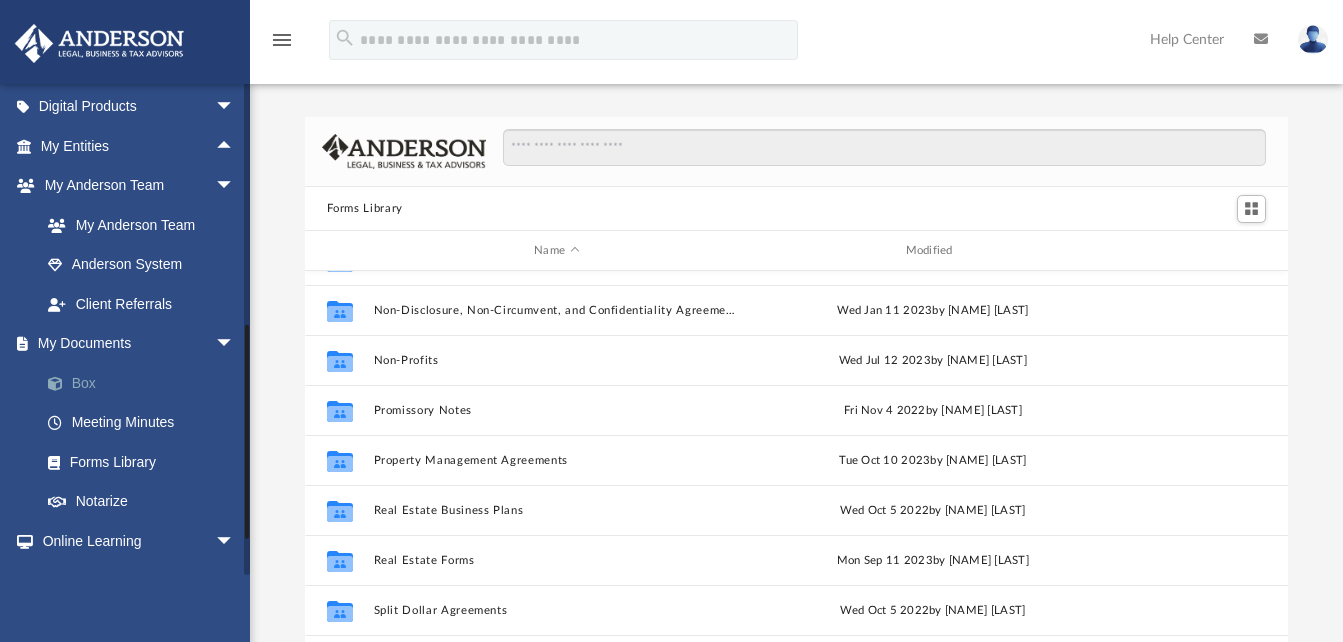 click on "Box" at bounding box center (146, 383) 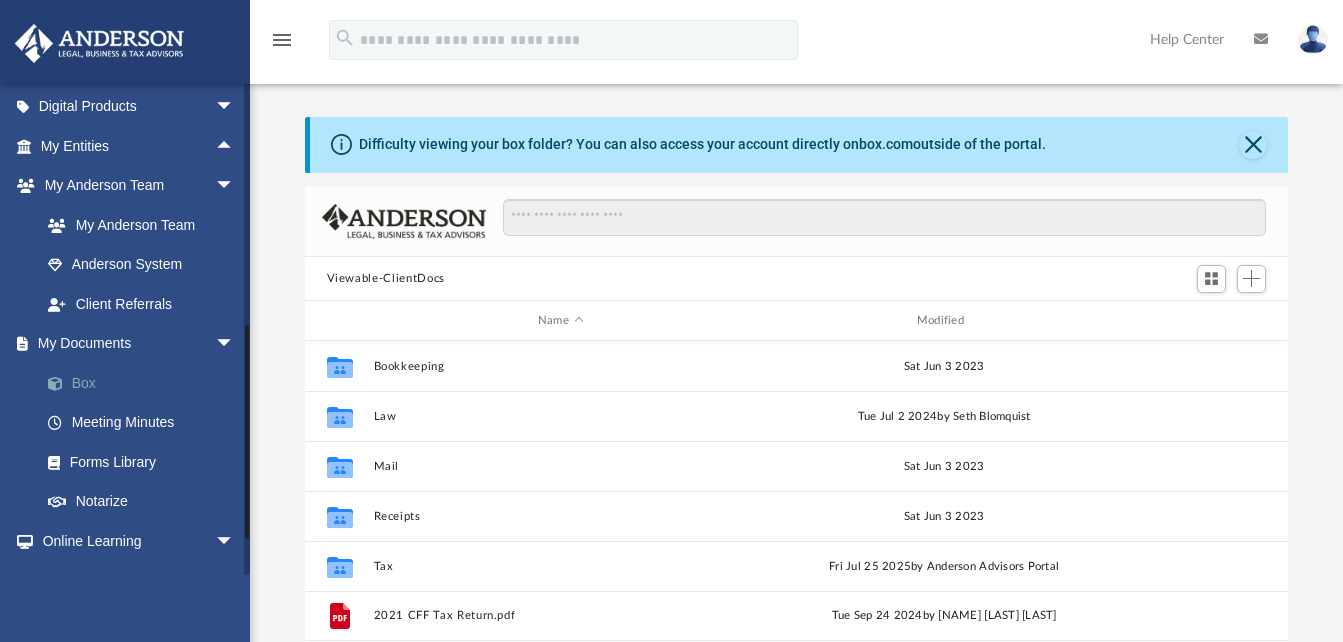 scroll, scrollTop: 16, scrollLeft: 16, axis: both 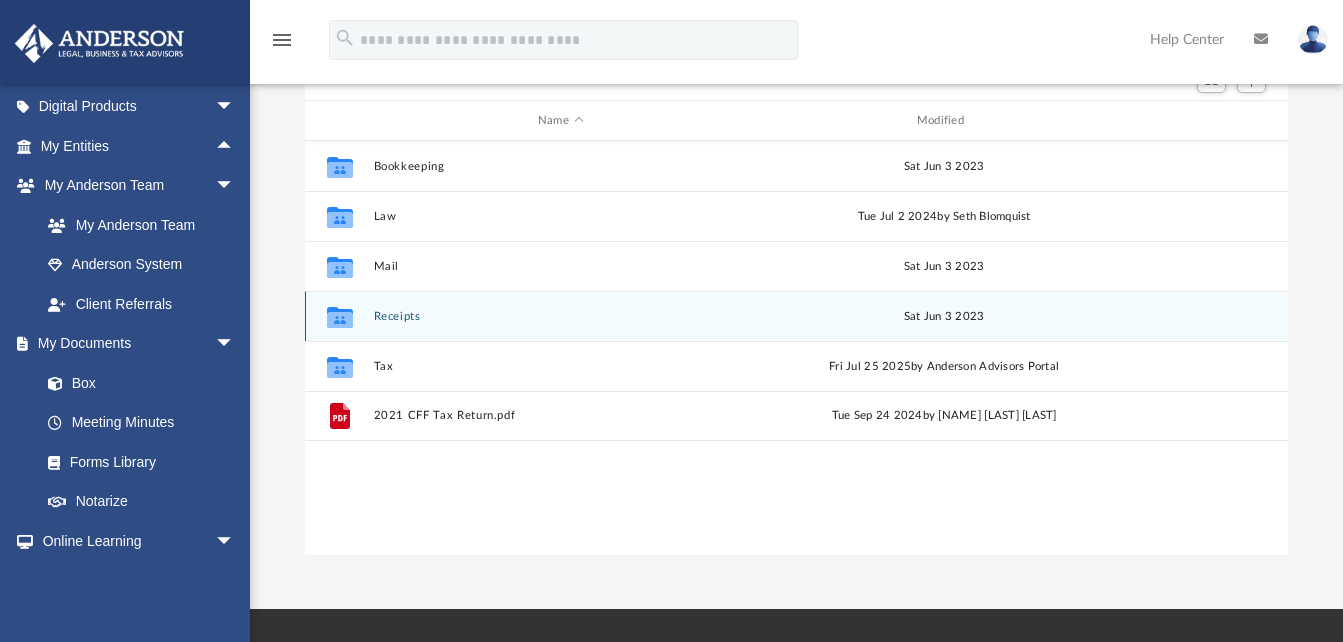 click on "Receipts" at bounding box center (560, 316) 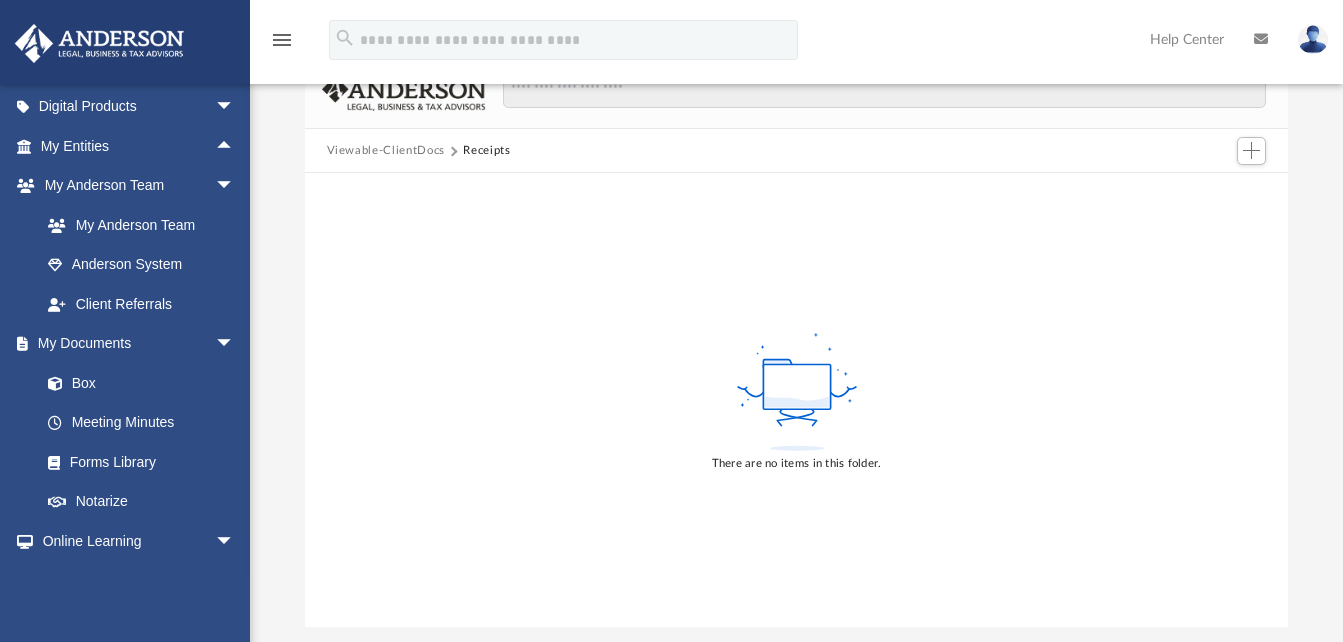 scroll, scrollTop: 0, scrollLeft: 0, axis: both 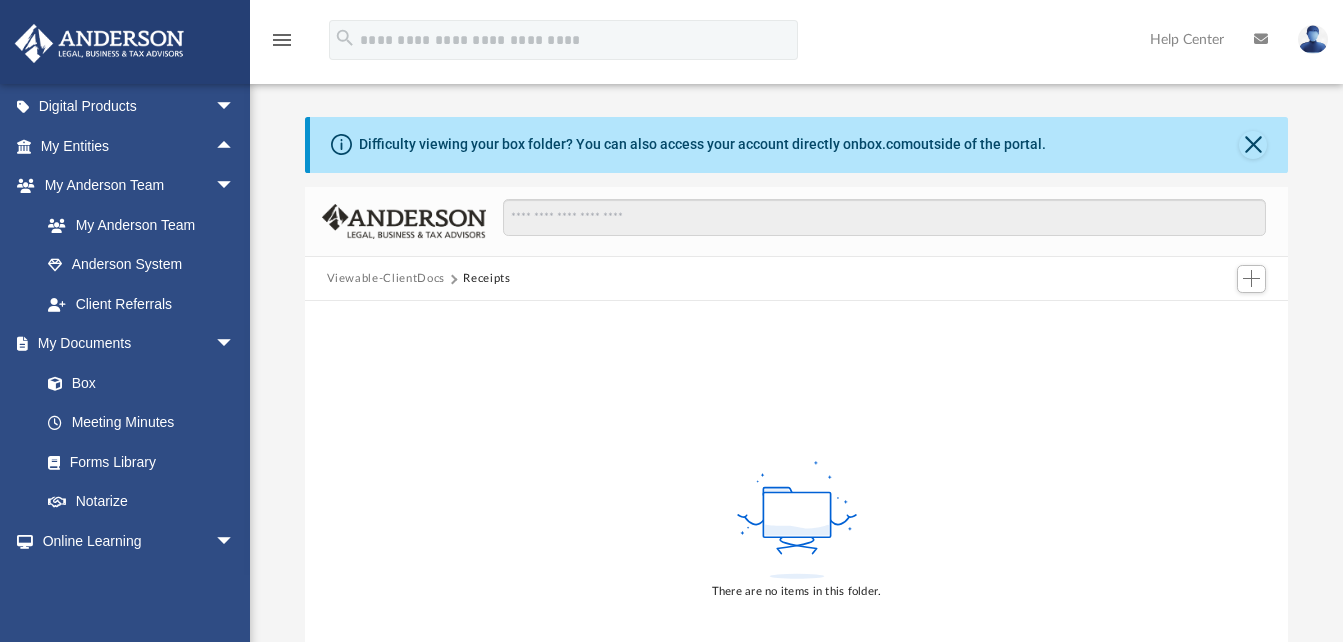 click on "Receipts" at bounding box center [486, 279] 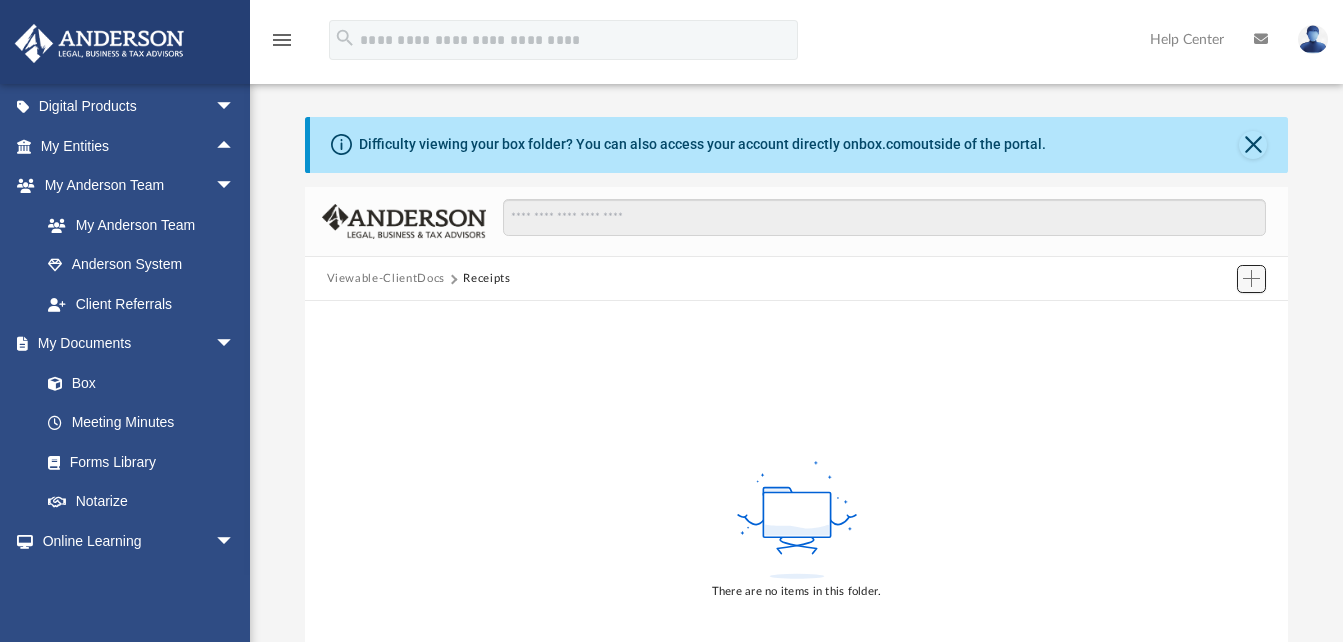 click at bounding box center (1251, 278) 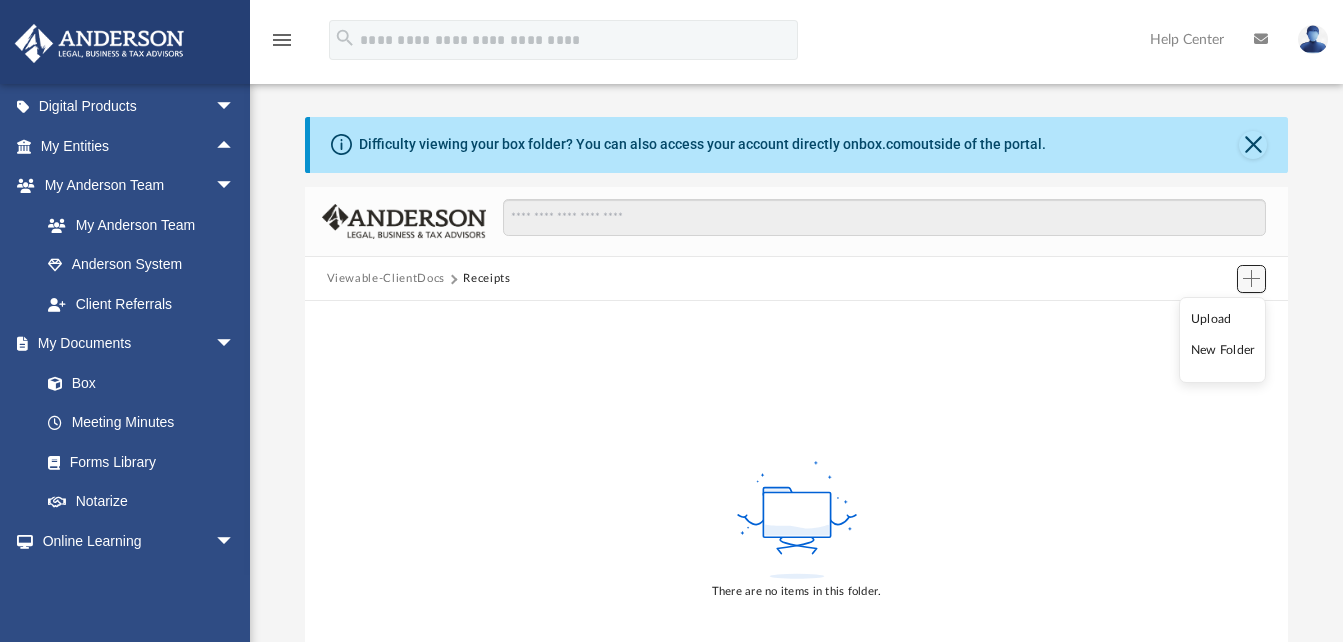 click at bounding box center (1251, 278) 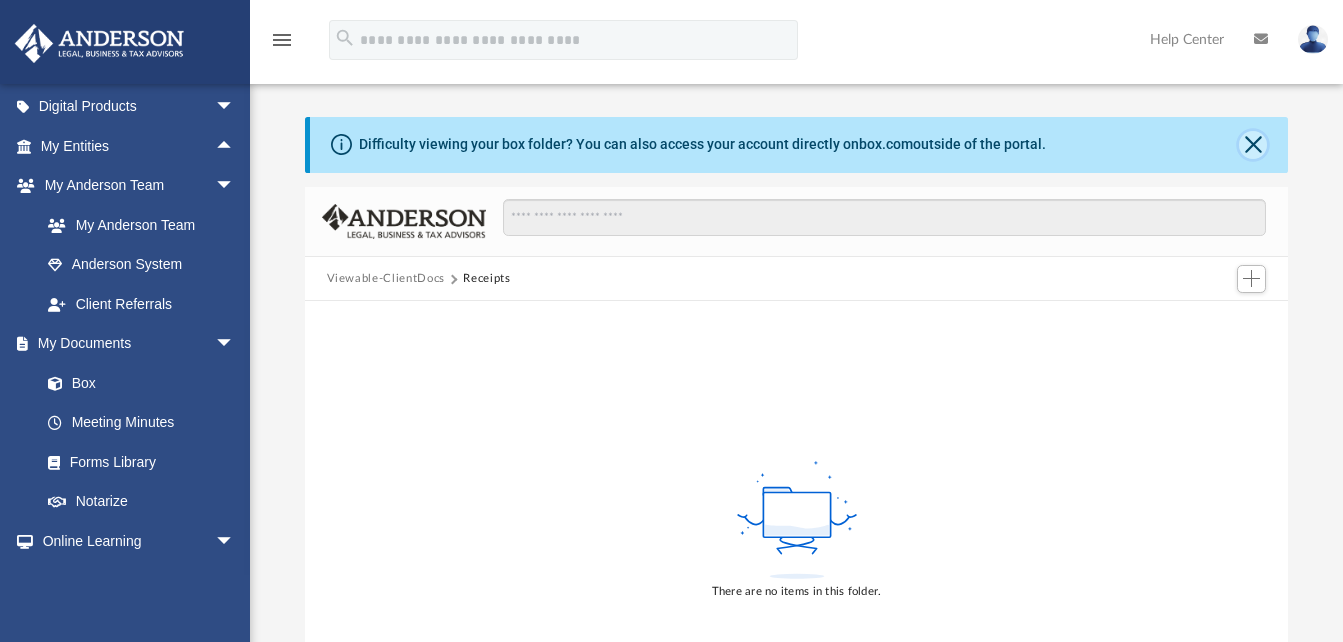 click 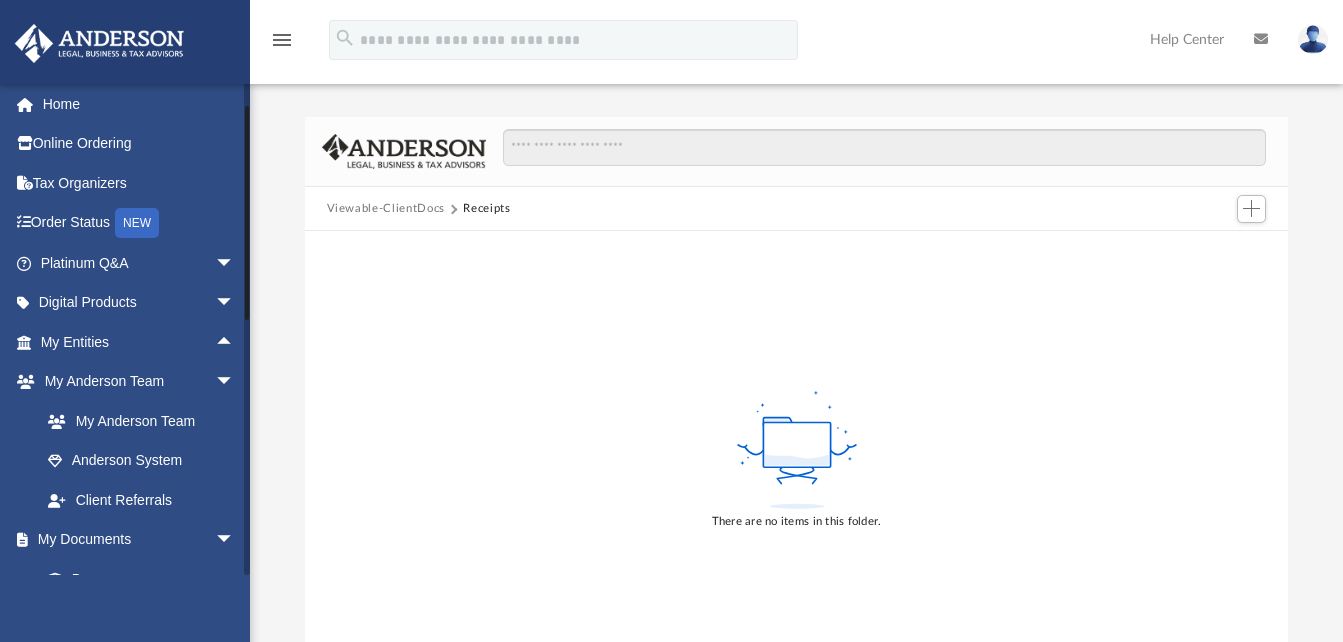 scroll, scrollTop: 0, scrollLeft: 0, axis: both 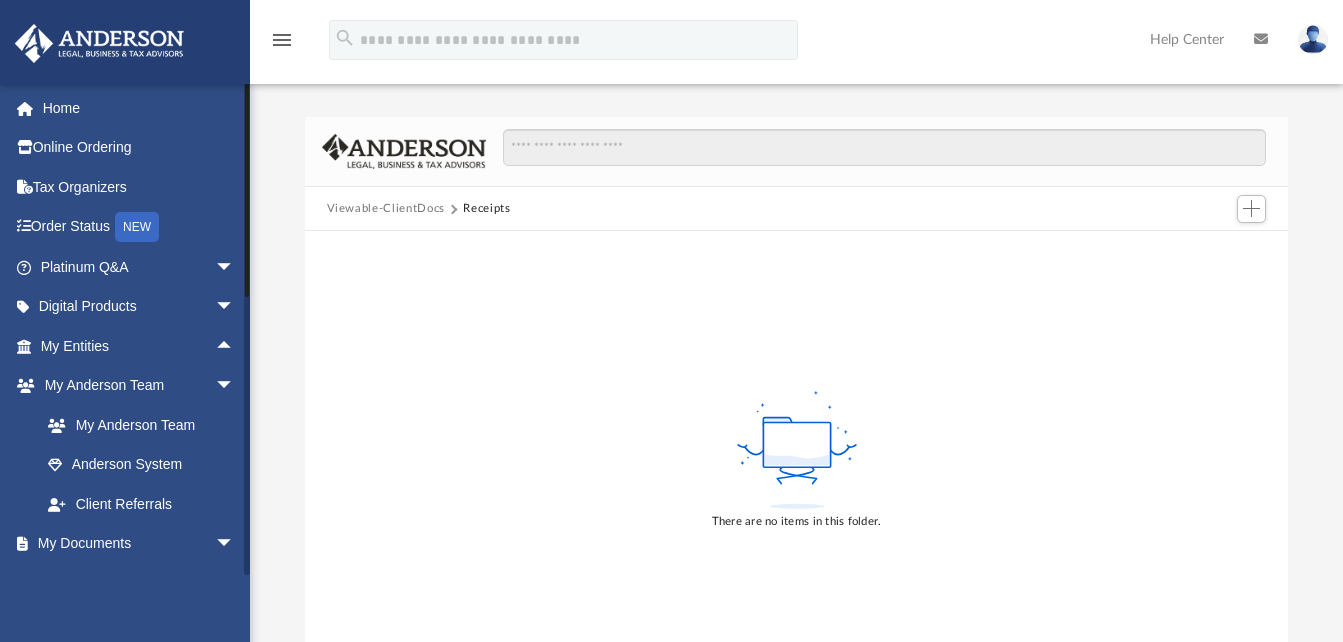 drag, startPoint x: 248, startPoint y: 362, endPoint x: 278, endPoint y: 113, distance: 250.80072 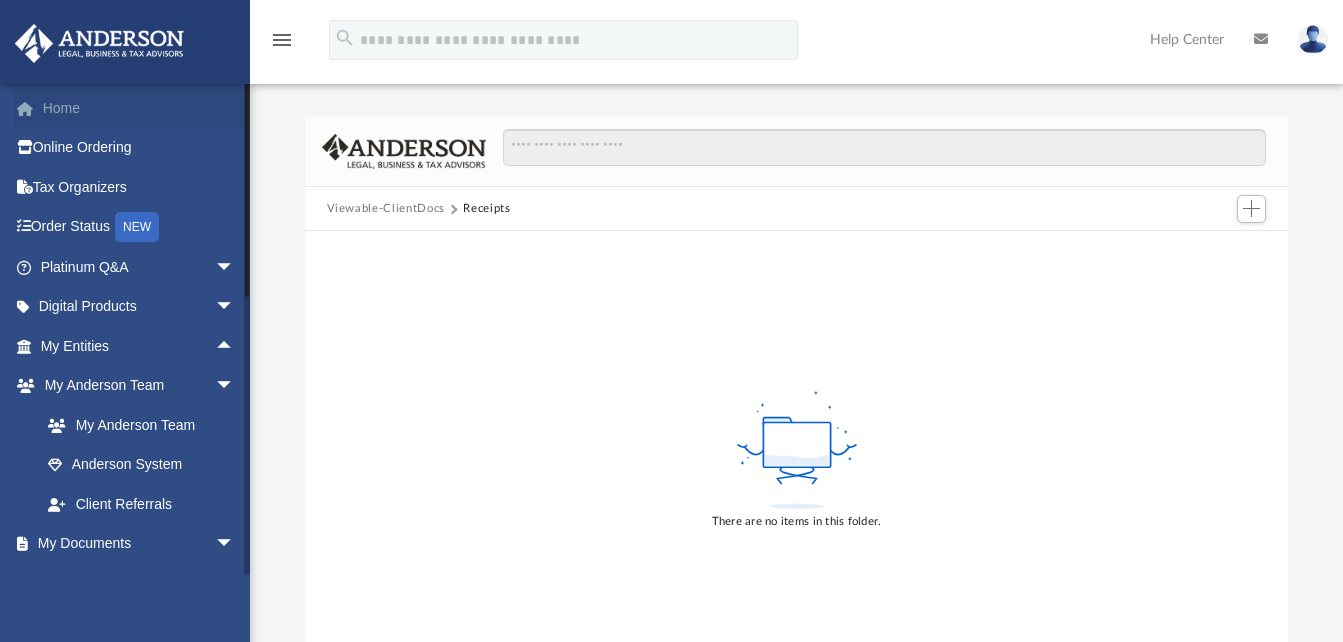 click on "Home" at bounding box center (139, 108) 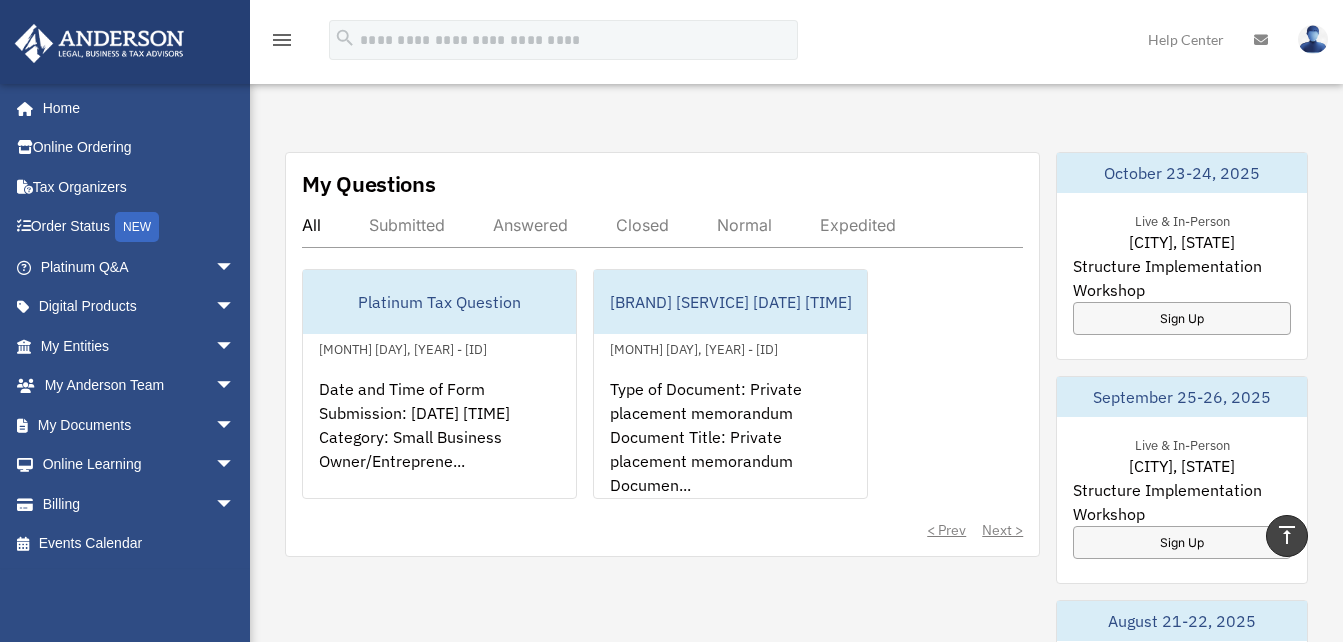 scroll, scrollTop: 1100, scrollLeft: 0, axis: vertical 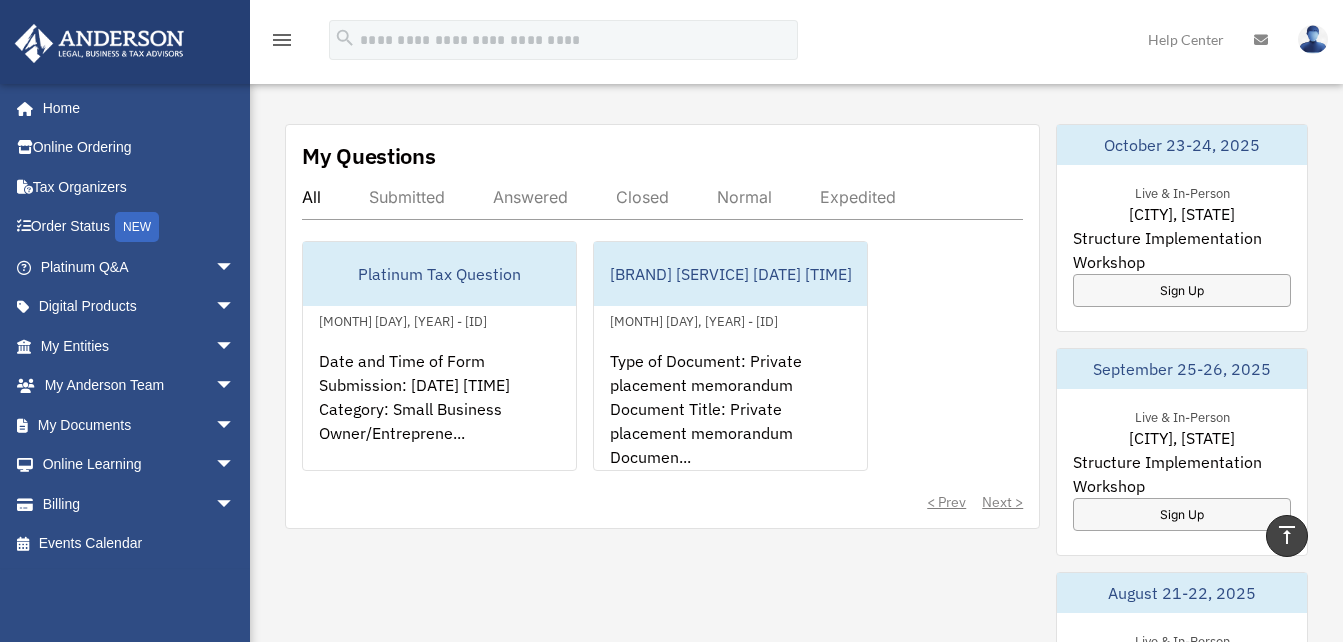 click on "Submitted" at bounding box center (407, 197) 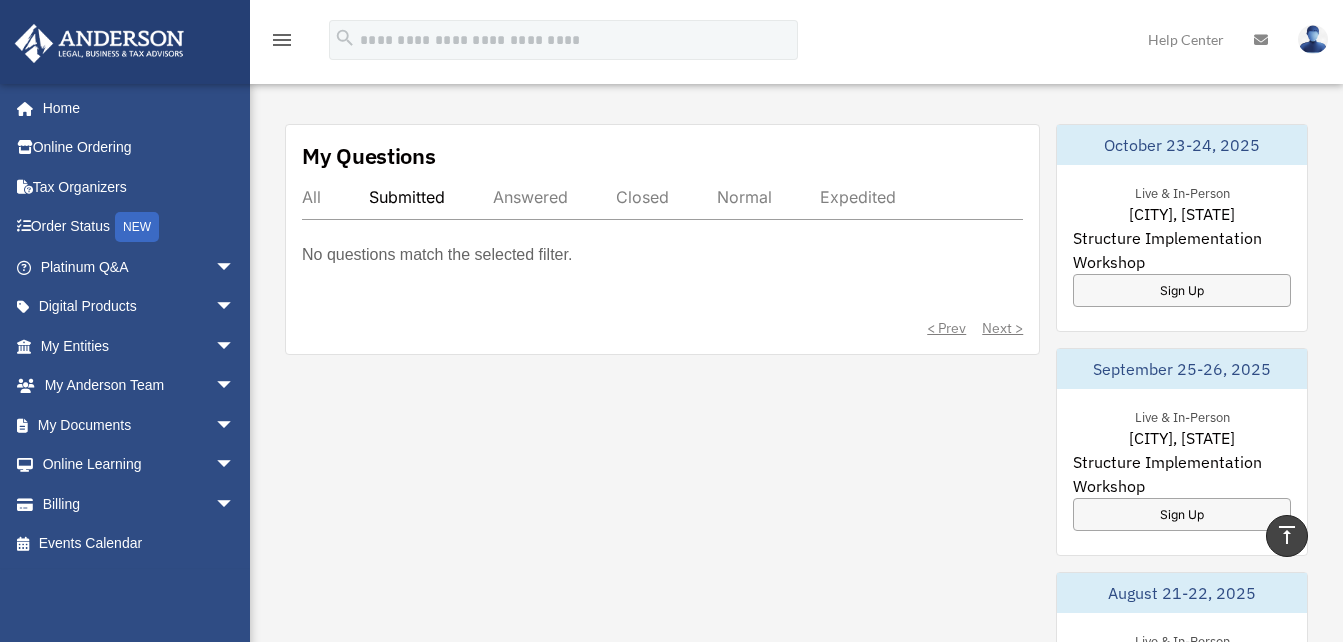 click on "Answered" at bounding box center [530, 197] 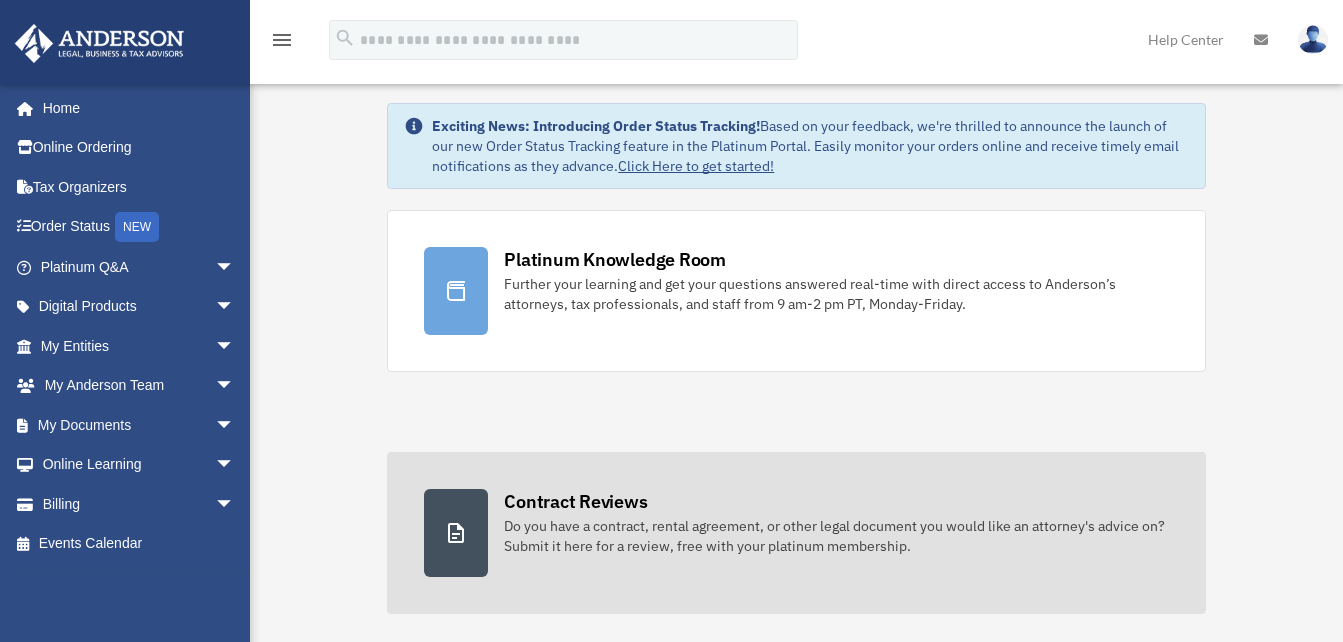scroll, scrollTop: 0, scrollLeft: 0, axis: both 